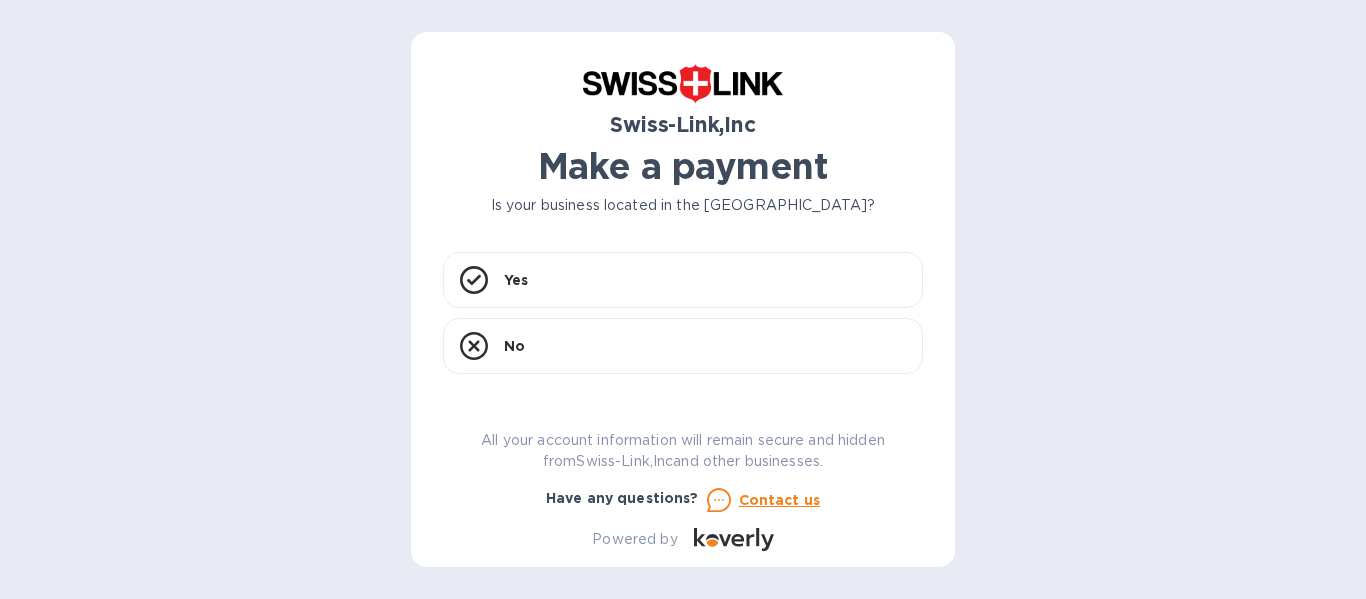 scroll, scrollTop: 0, scrollLeft: 0, axis: both 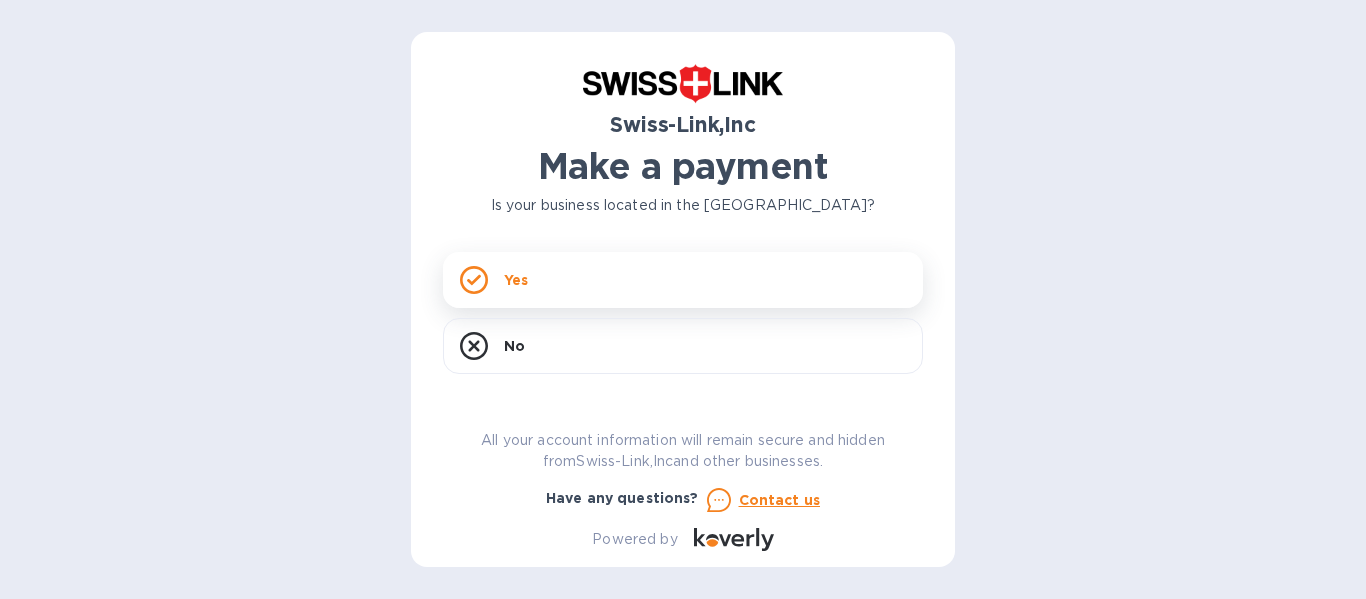 click 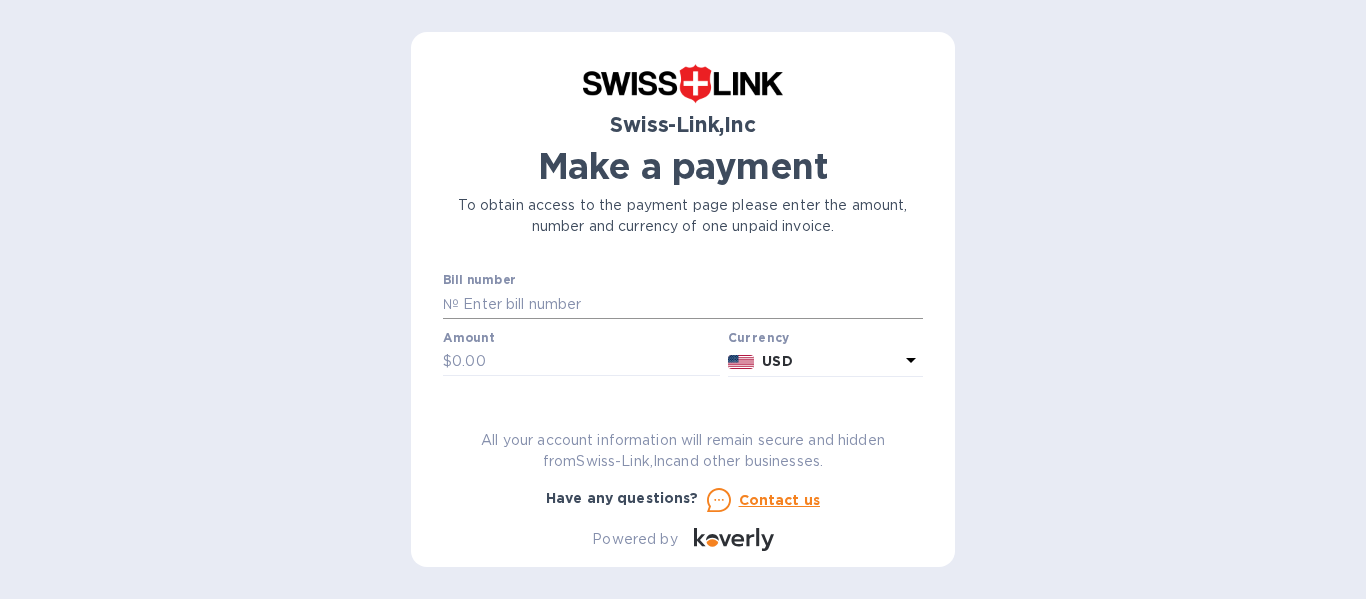 click at bounding box center [691, 304] 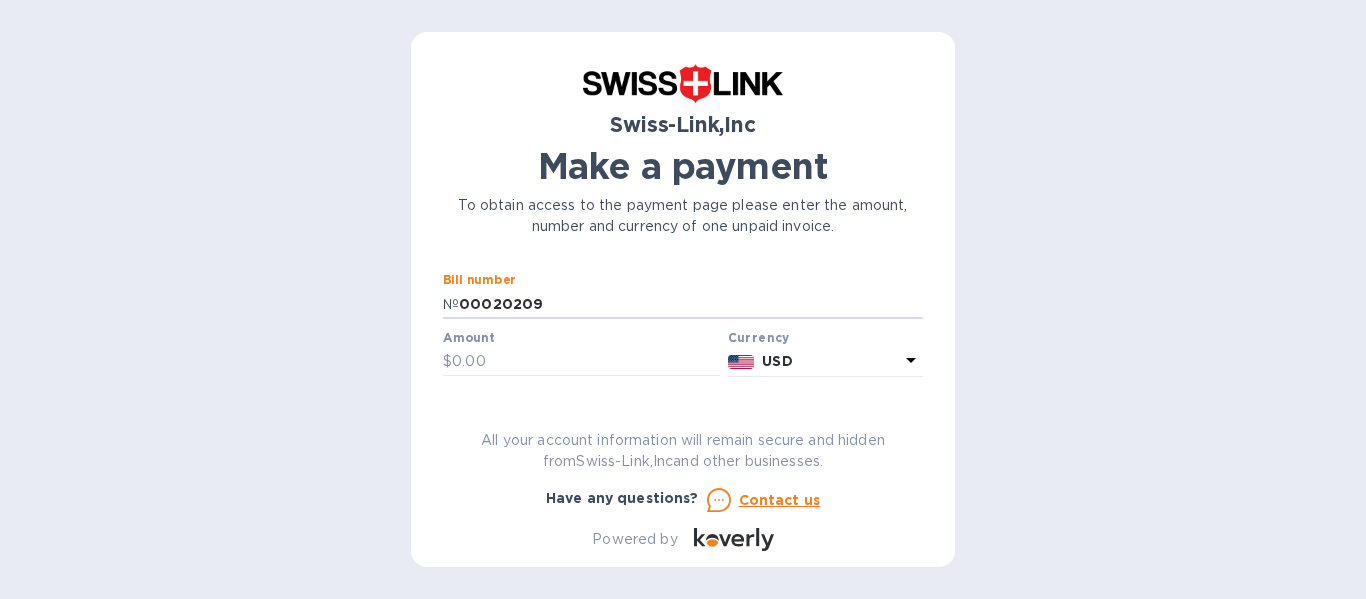 type on "00020209" 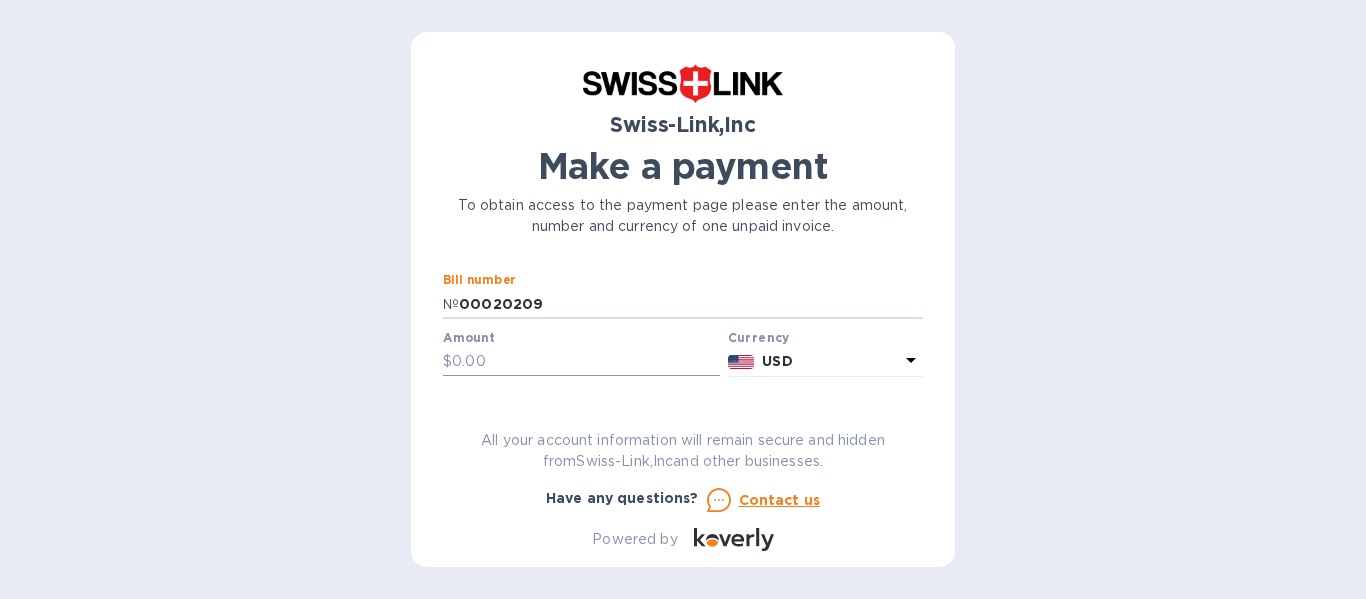 click at bounding box center [586, 362] 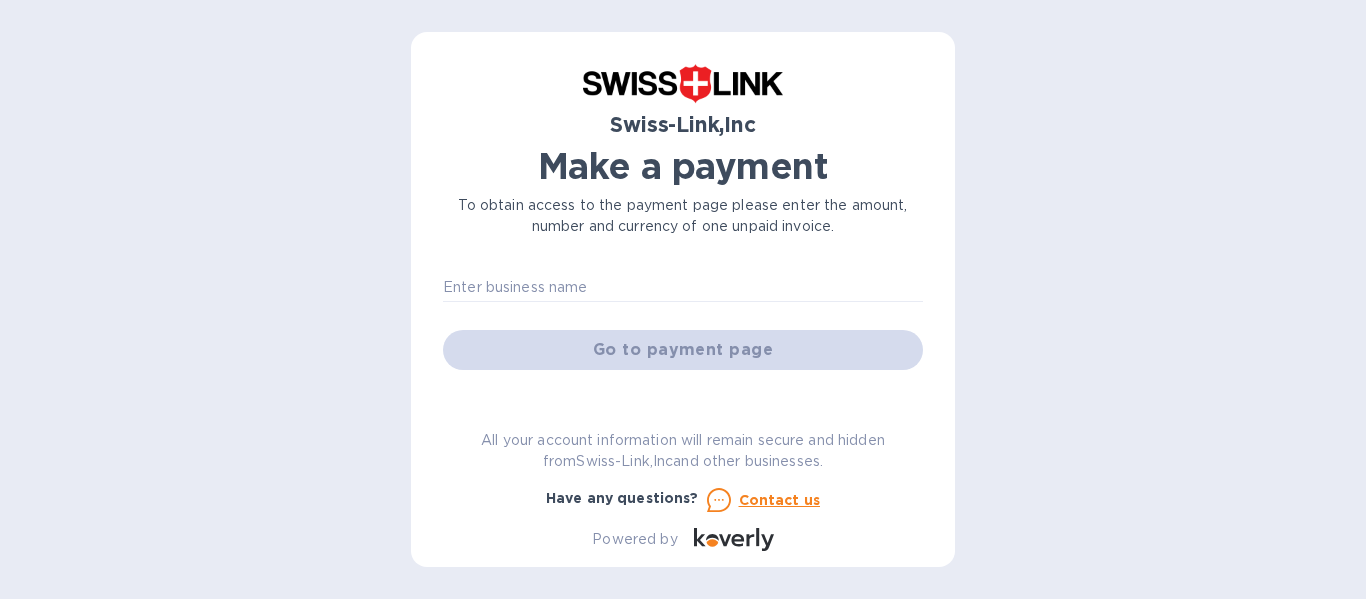 scroll, scrollTop: 138, scrollLeft: 0, axis: vertical 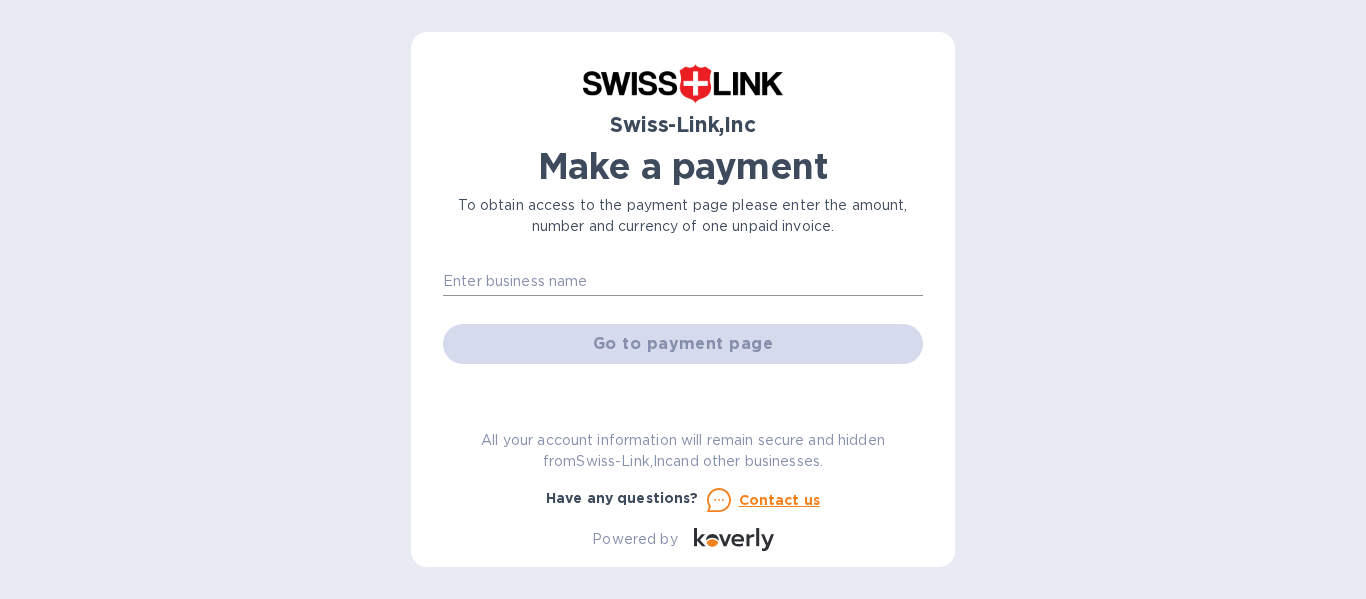 type on "228.52" 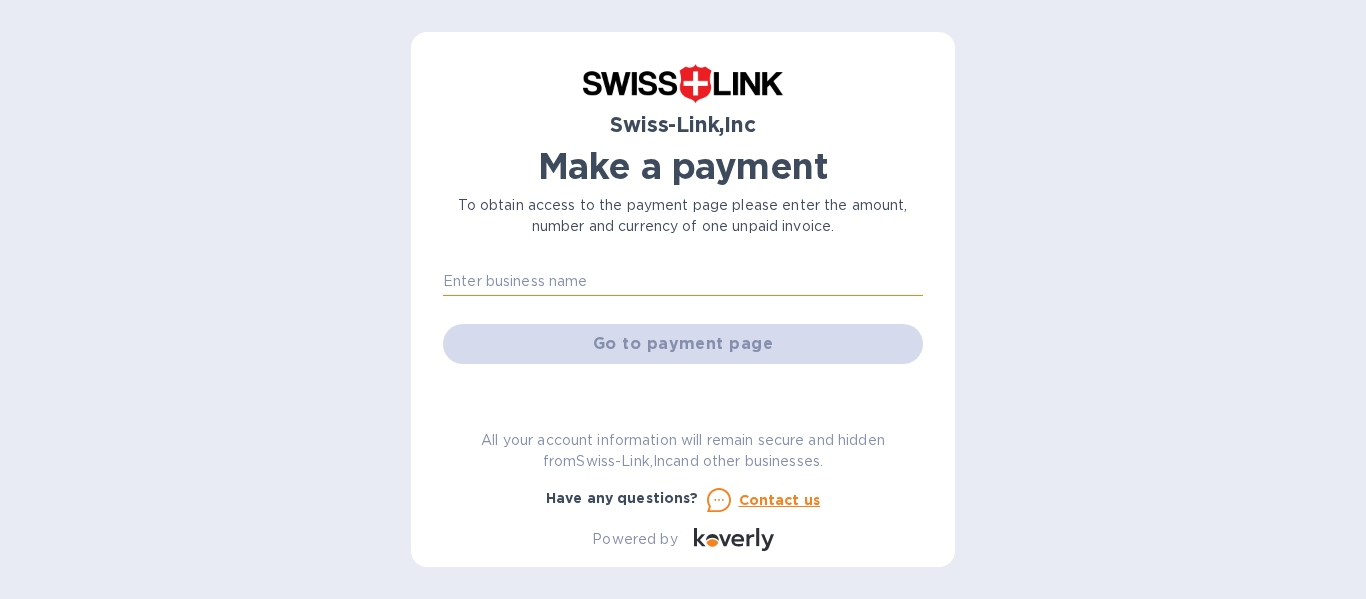 click at bounding box center [683, 281] 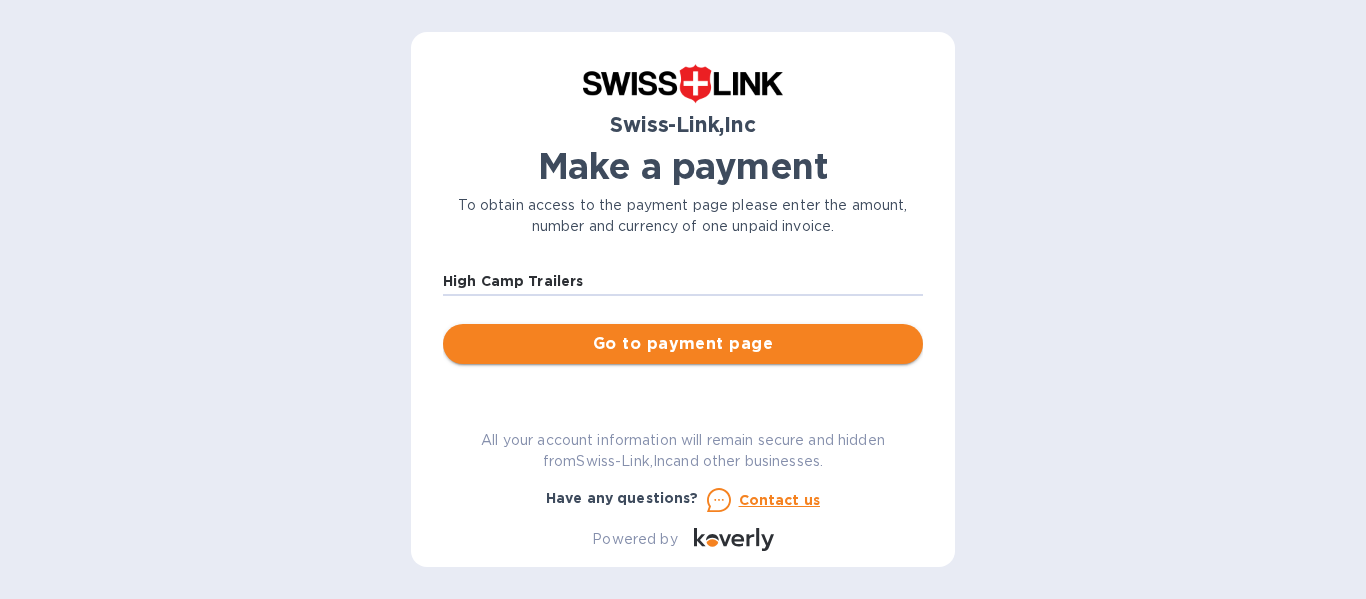 type on "High Camp Trailers" 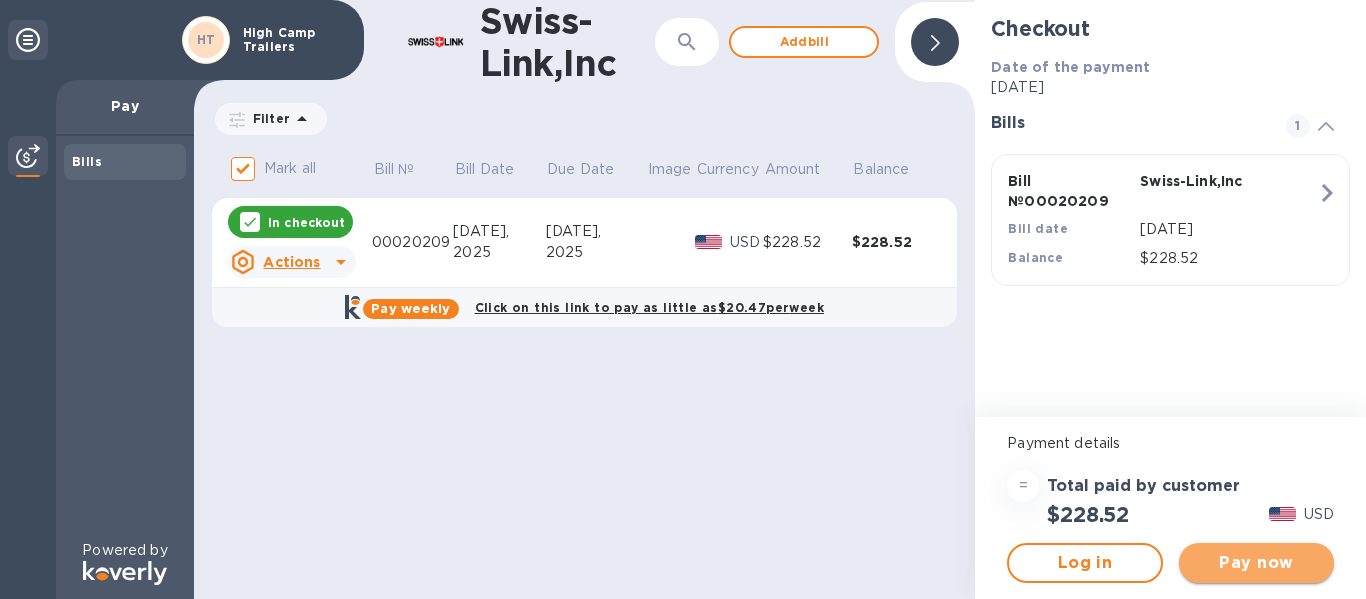 click on "Pay now" at bounding box center [1256, 563] 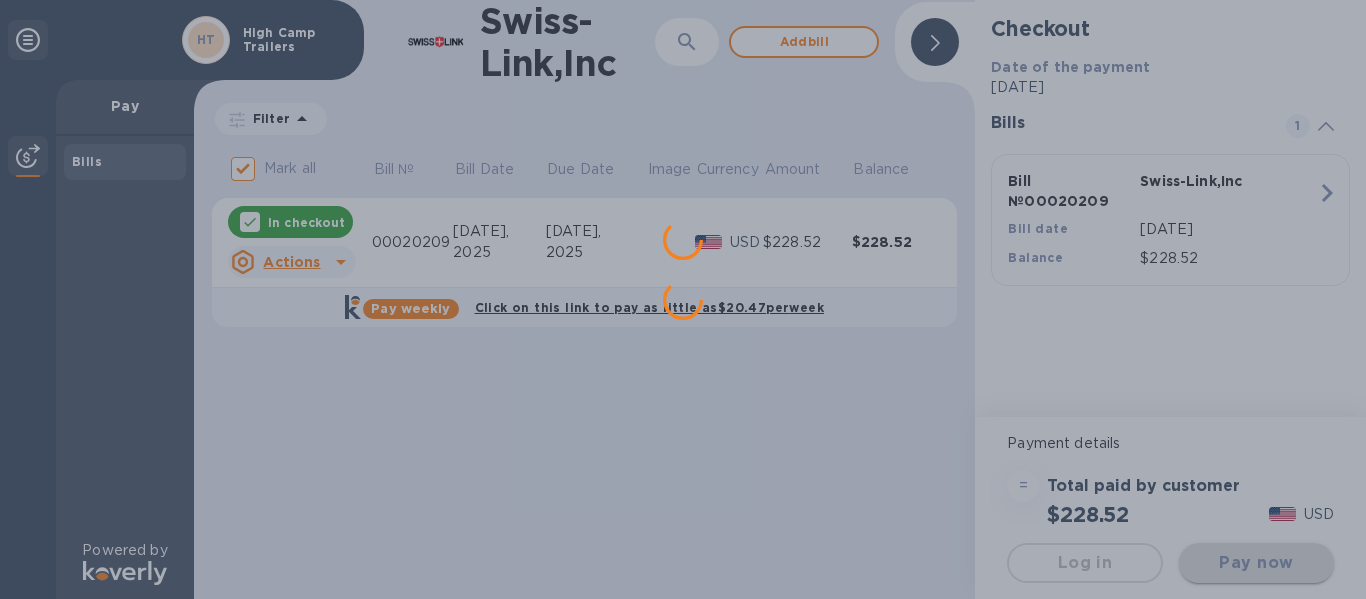 scroll, scrollTop: 0, scrollLeft: 0, axis: both 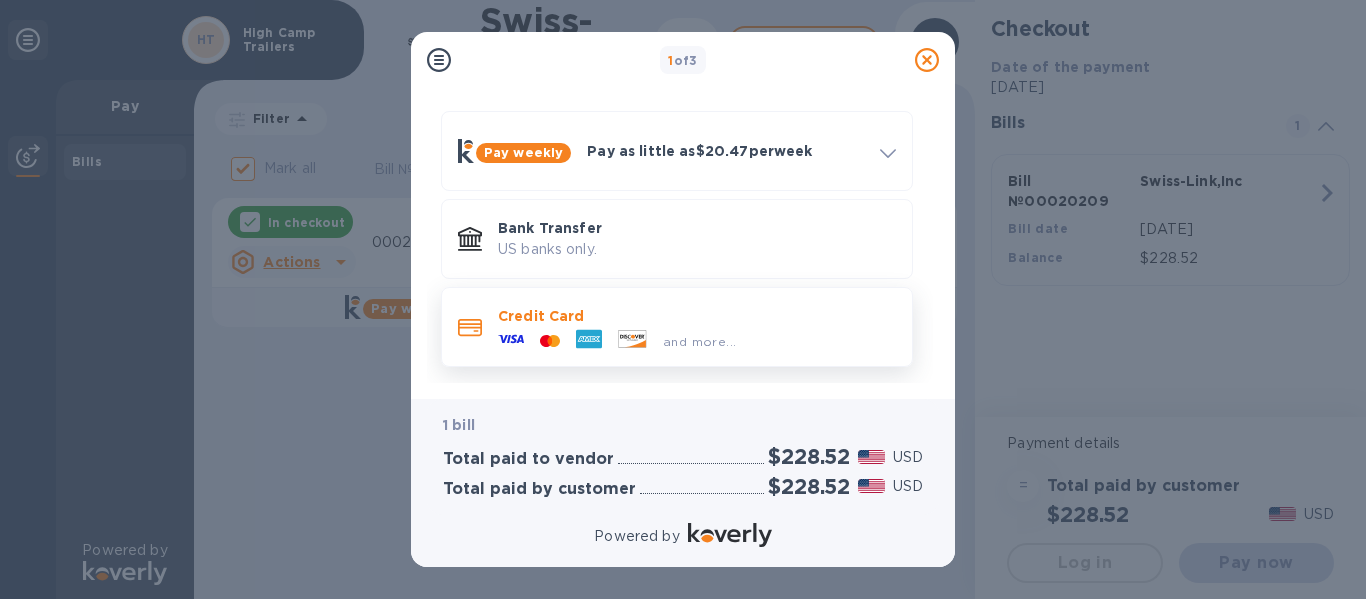click 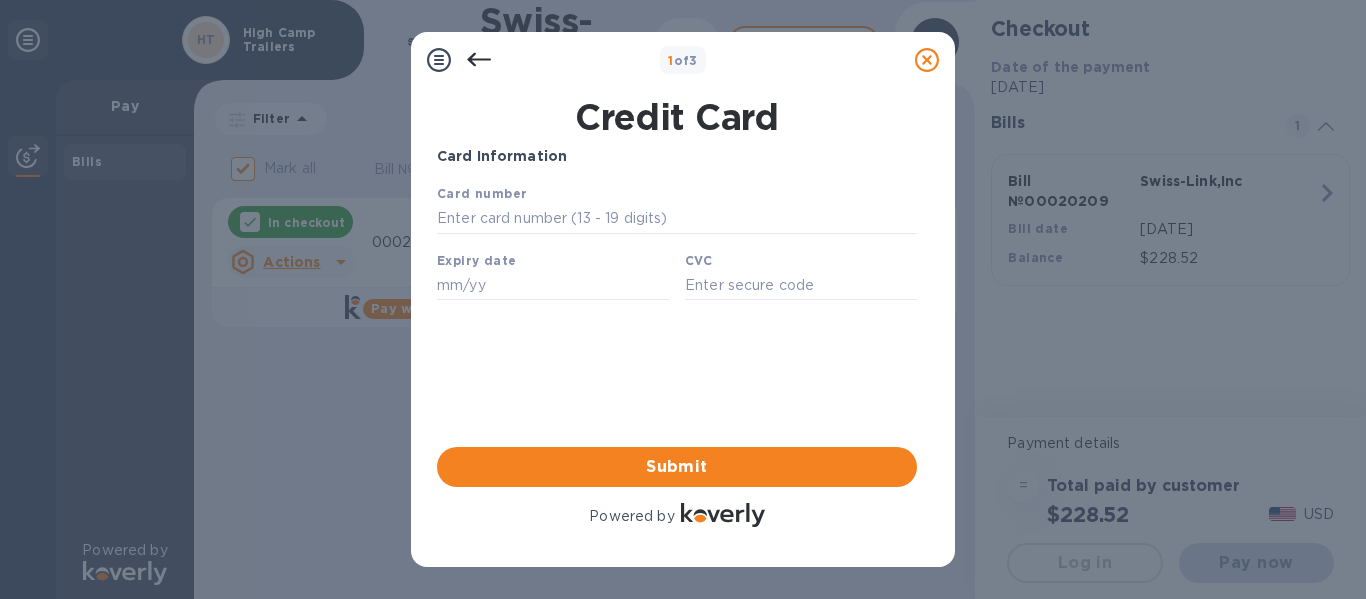 scroll, scrollTop: 0, scrollLeft: 0, axis: both 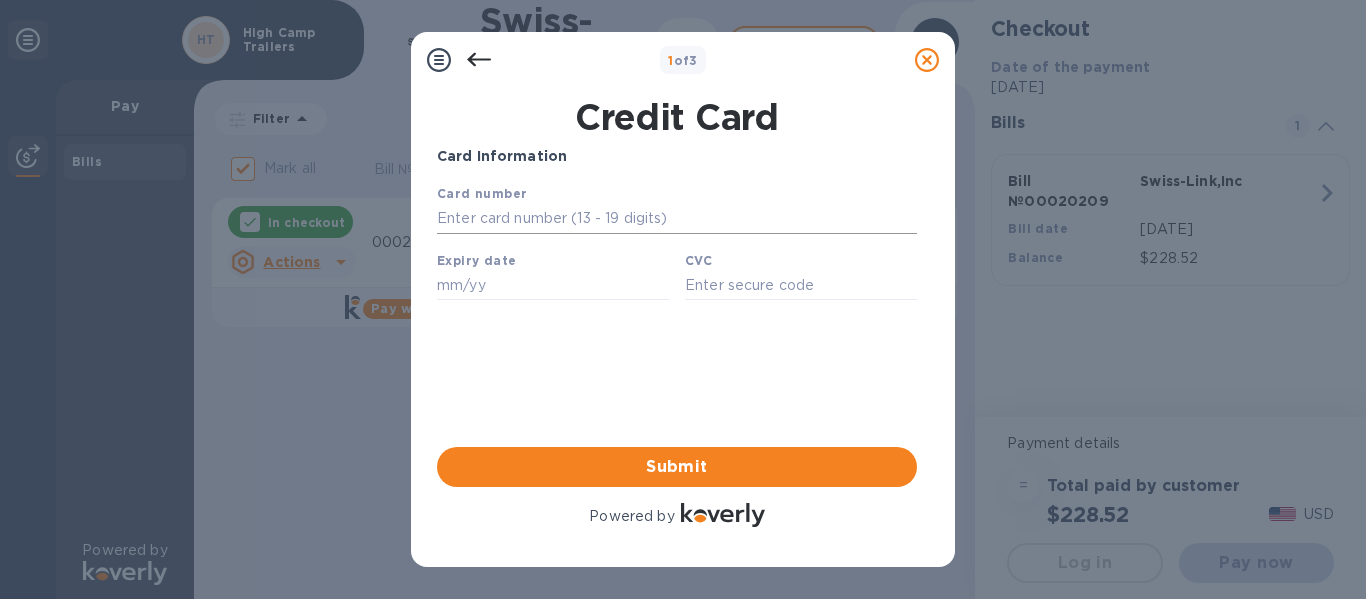 click at bounding box center (677, 219) 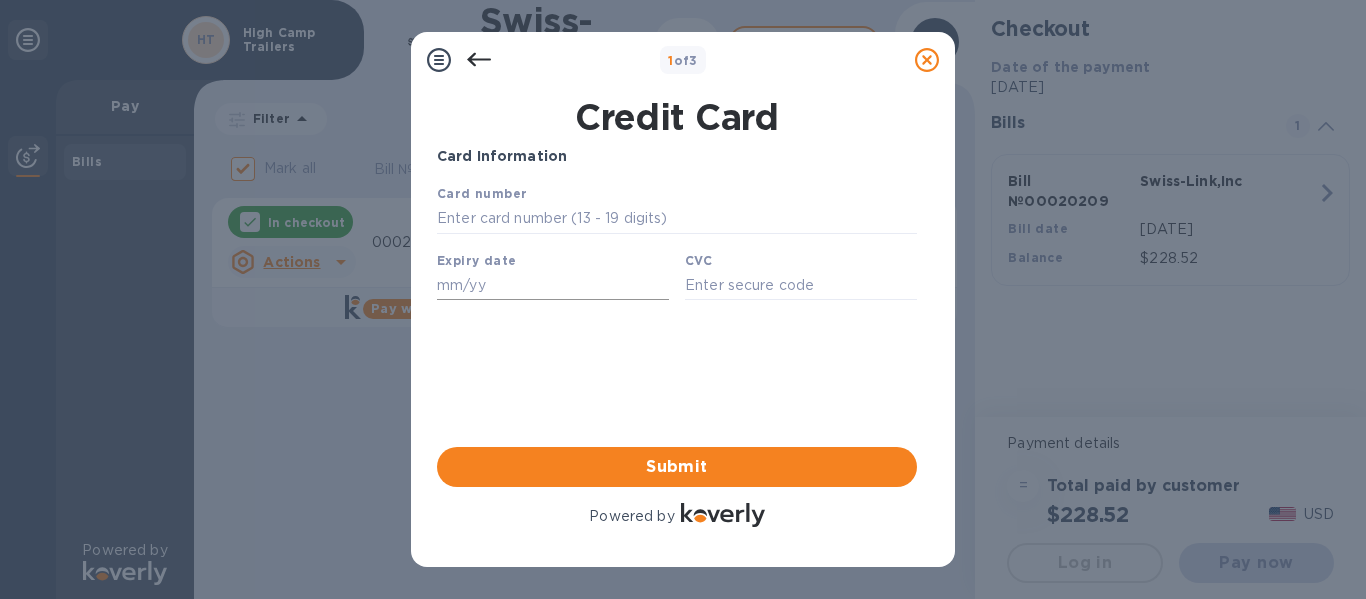 click at bounding box center (553, 285) 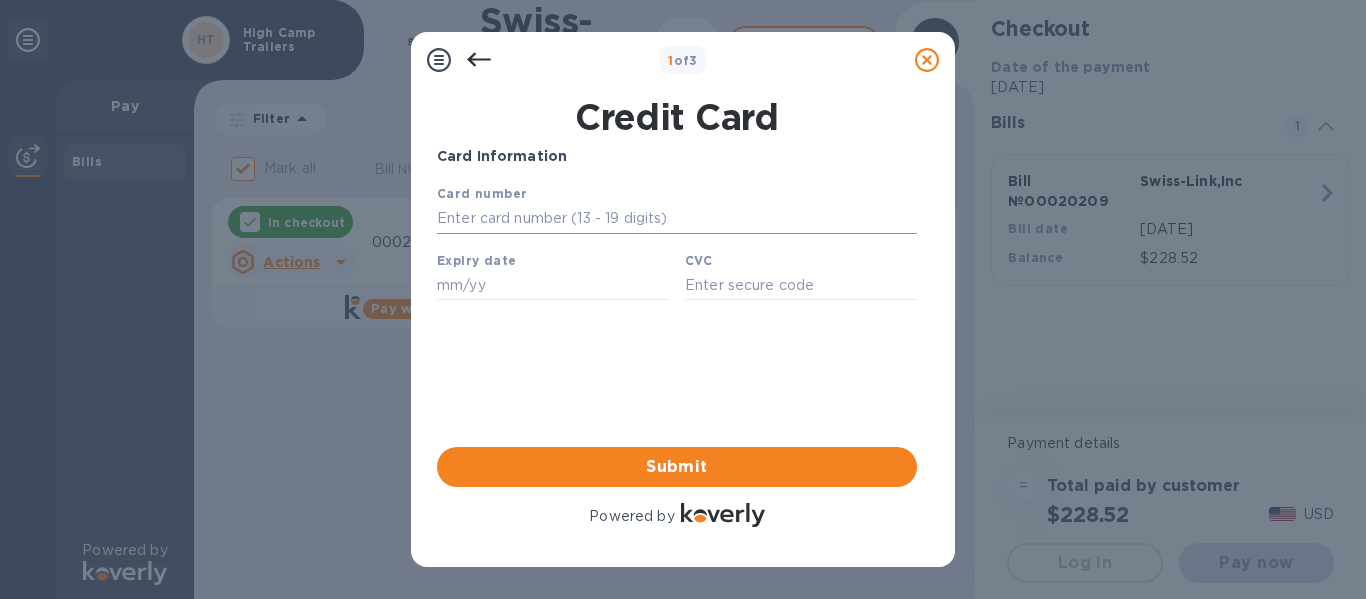 click at bounding box center [677, 219] 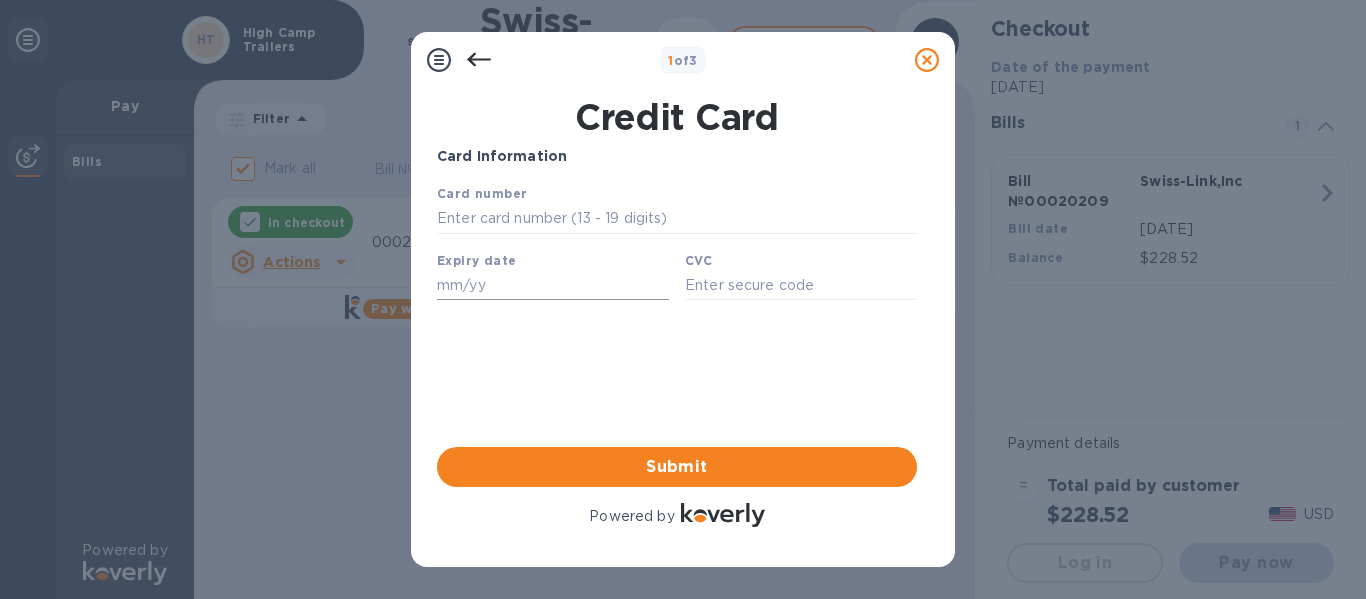 click at bounding box center [553, 285] 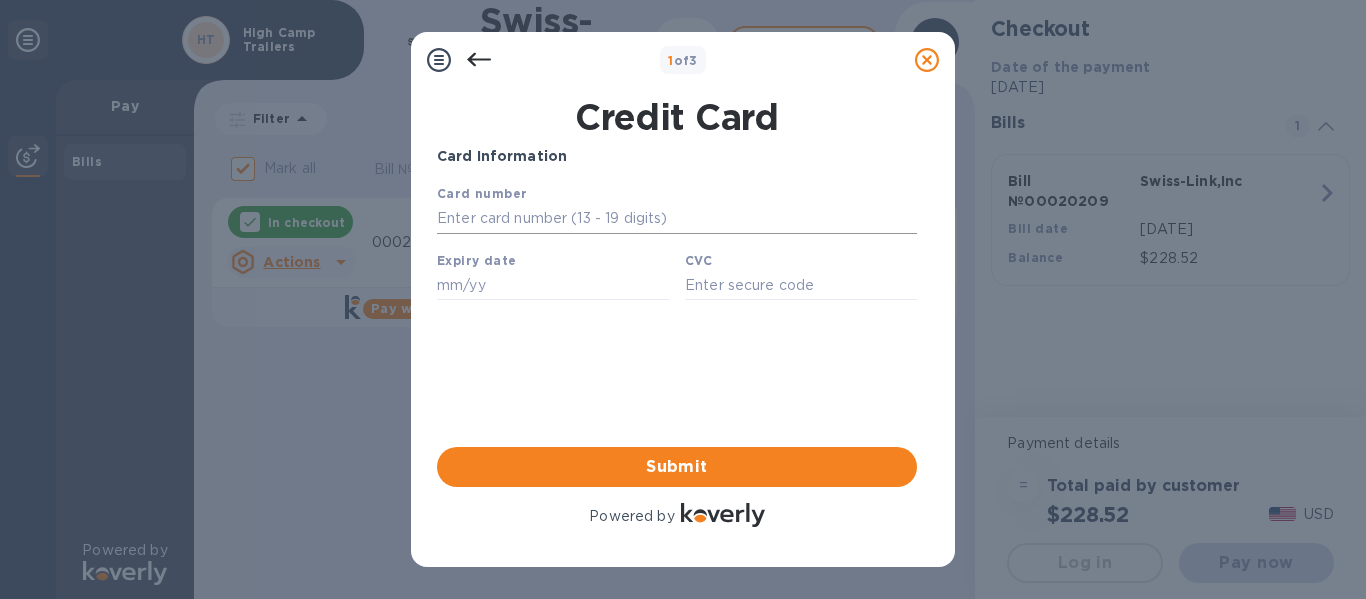 click at bounding box center [677, 219] 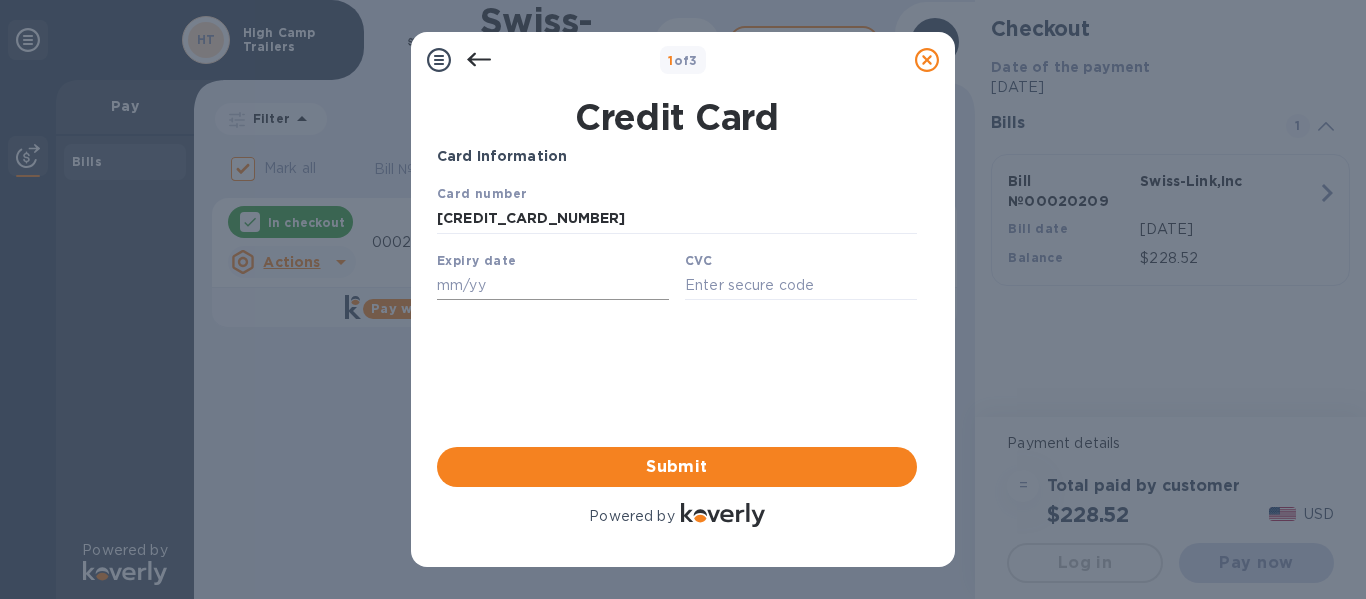 type on "[CREDIT_CARD_NUMBER]" 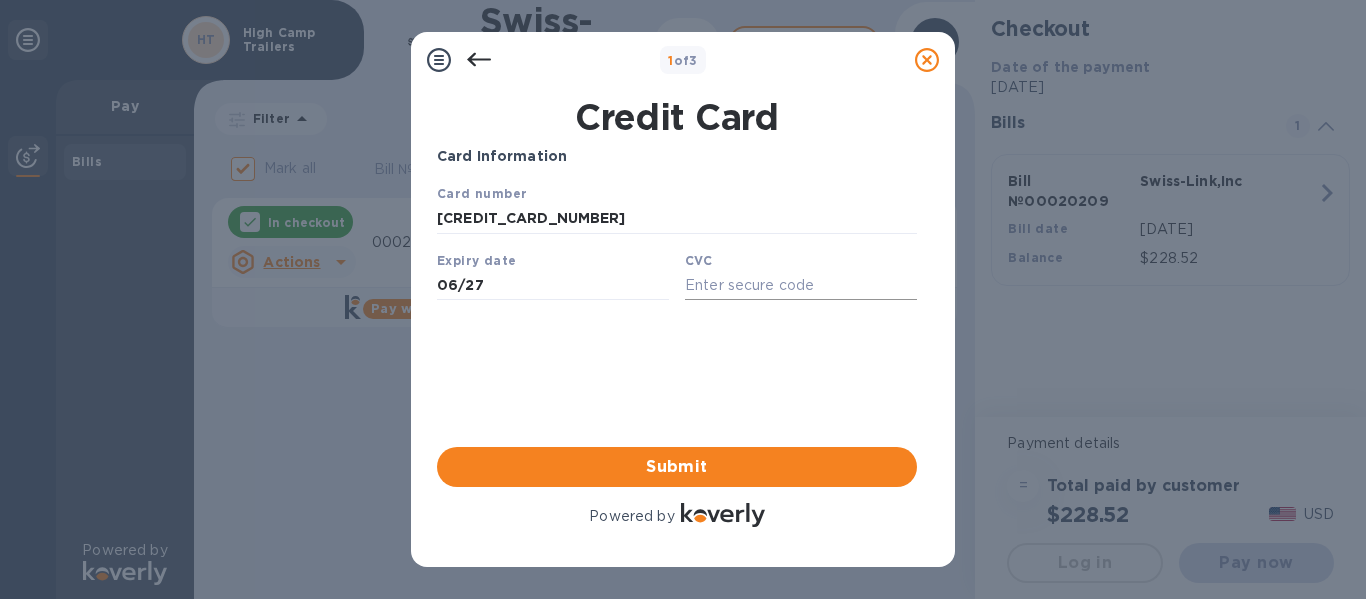 type on "06/27" 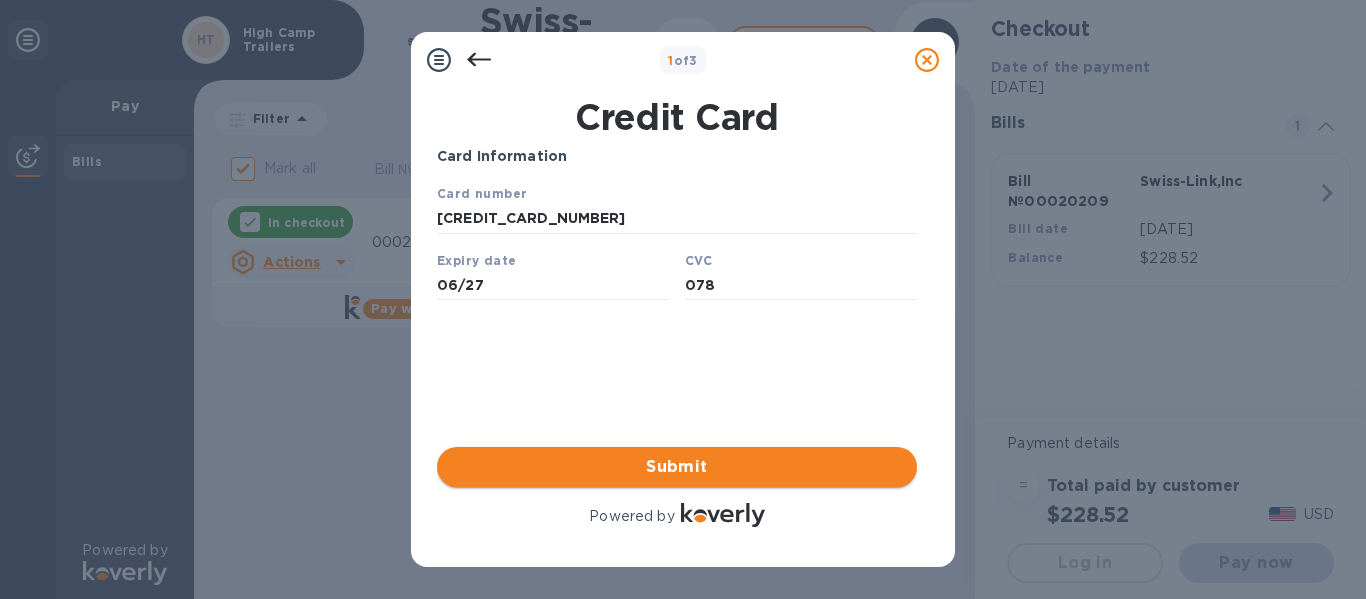 type on "078" 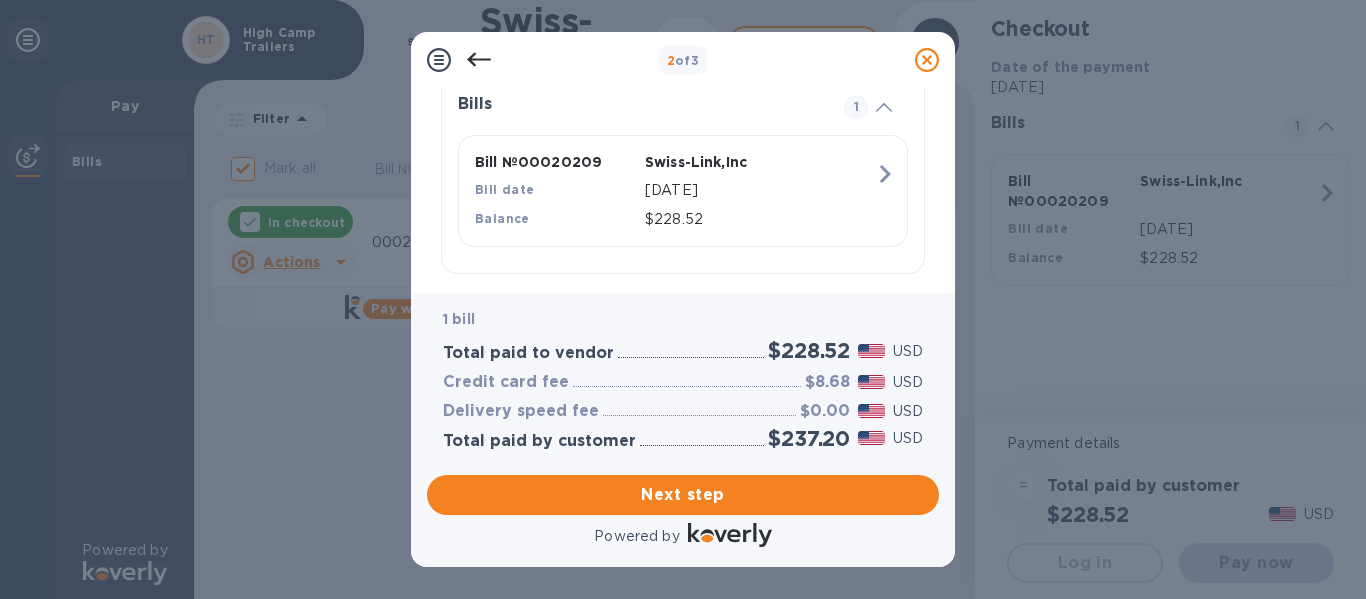 scroll, scrollTop: 475, scrollLeft: 0, axis: vertical 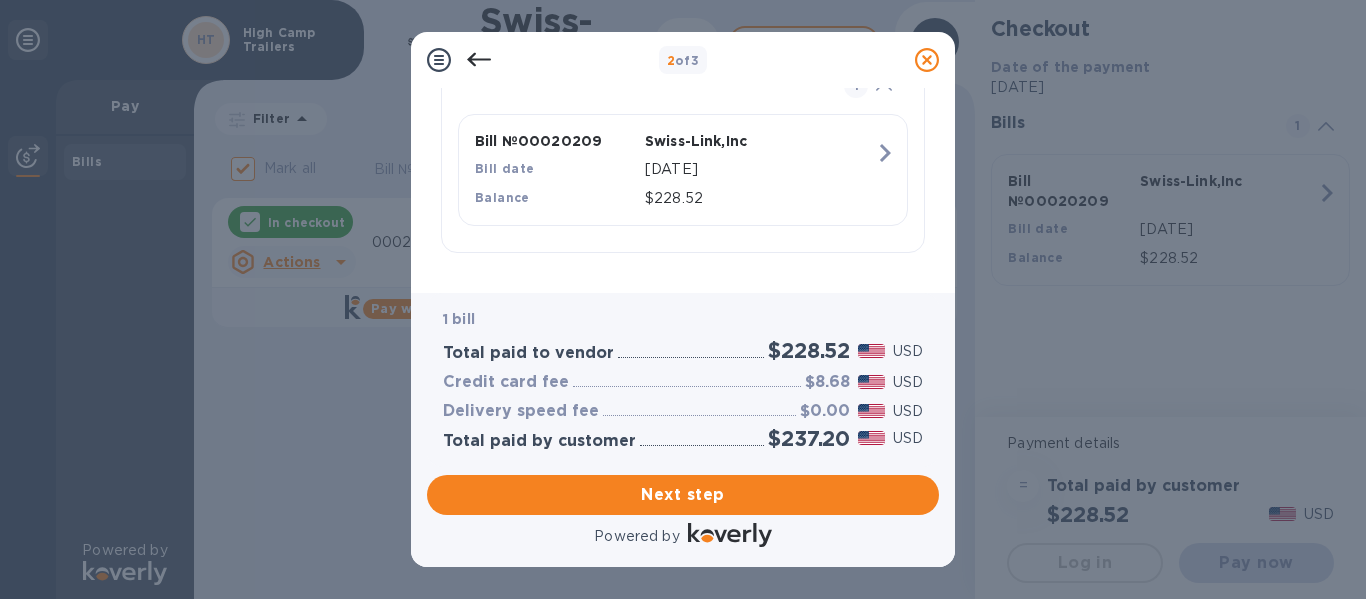 click on "1 bill Total paid to vendor $228.52 USD Credit card fee $8.68 USD Delivery speed fee $0.00 USD Total paid by customer $237.20 USD Next step Powered by" at bounding box center [683, 430] 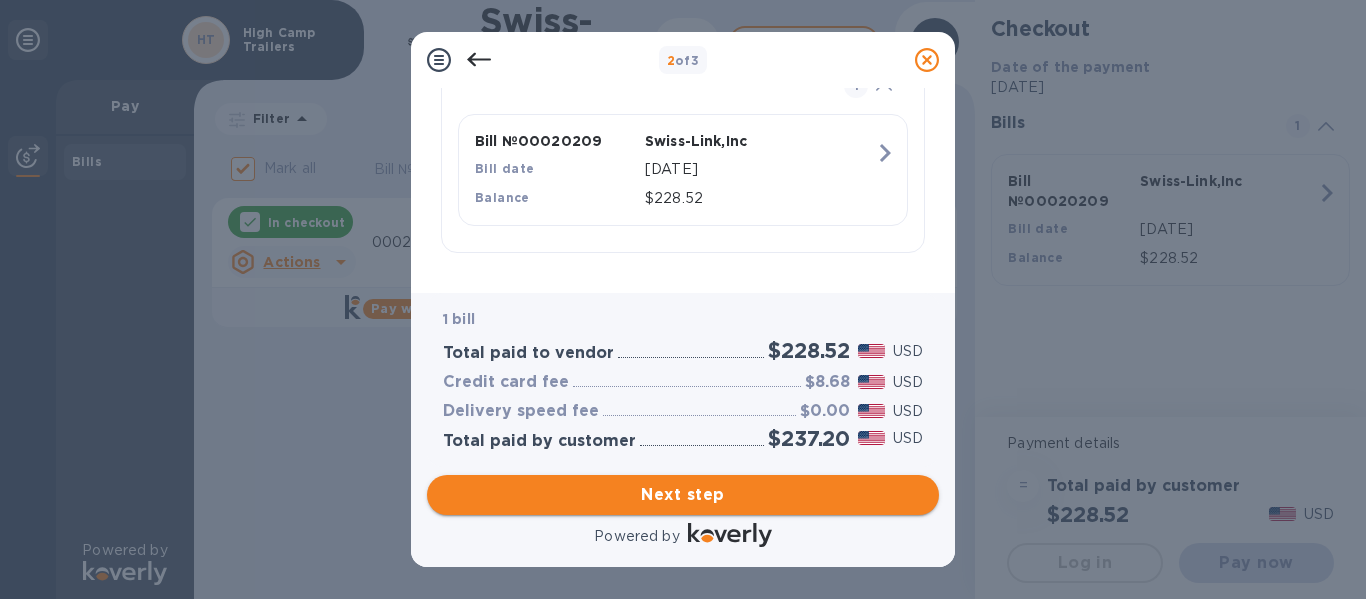 click on "Next step" at bounding box center [683, 495] 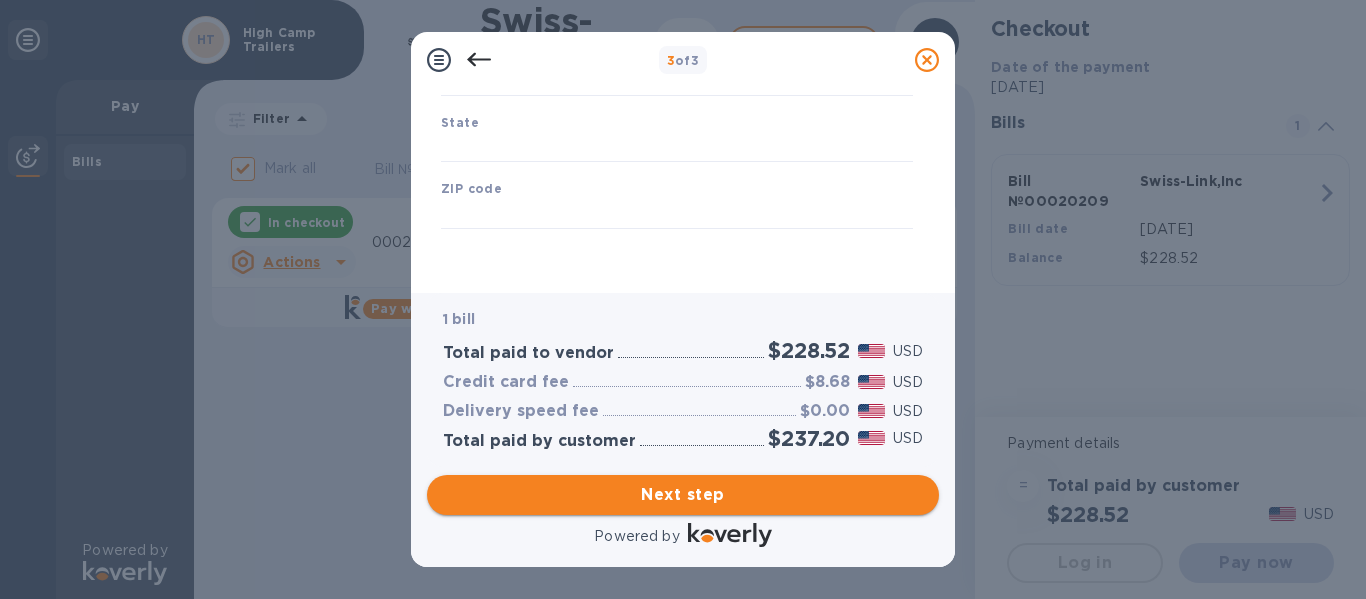 type on "[GEOGRAPHIC_DATA]" 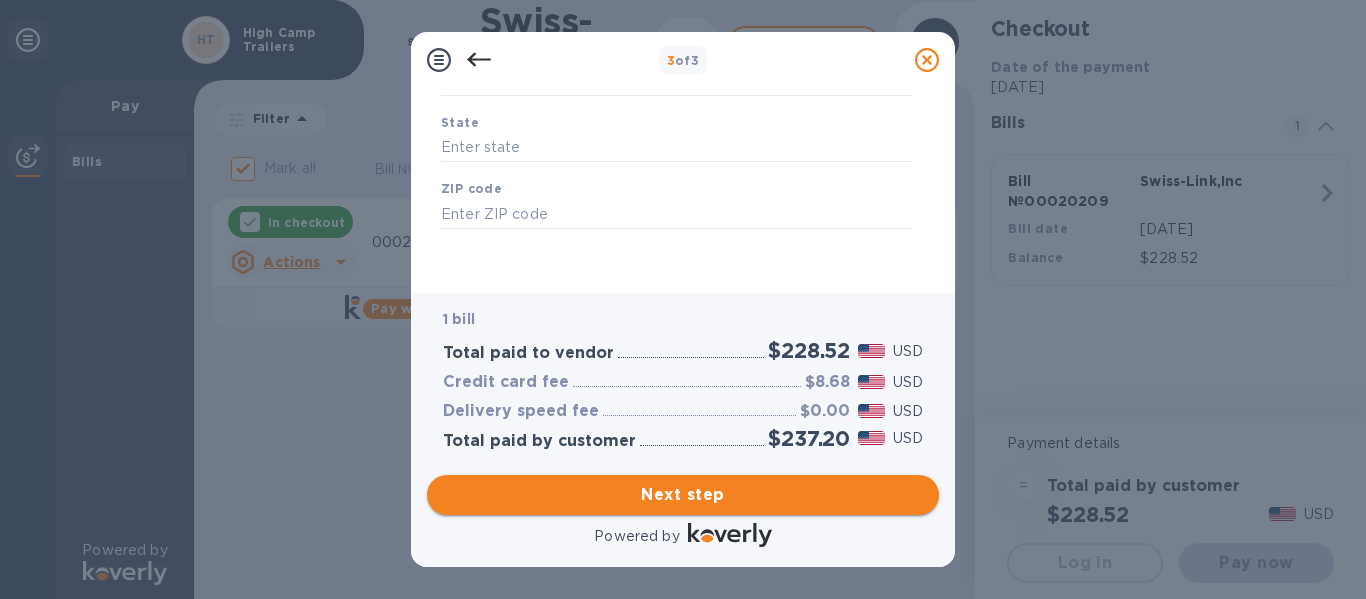 scroll, scrollTop: 379, scrollLeft: 0, axis: vertical 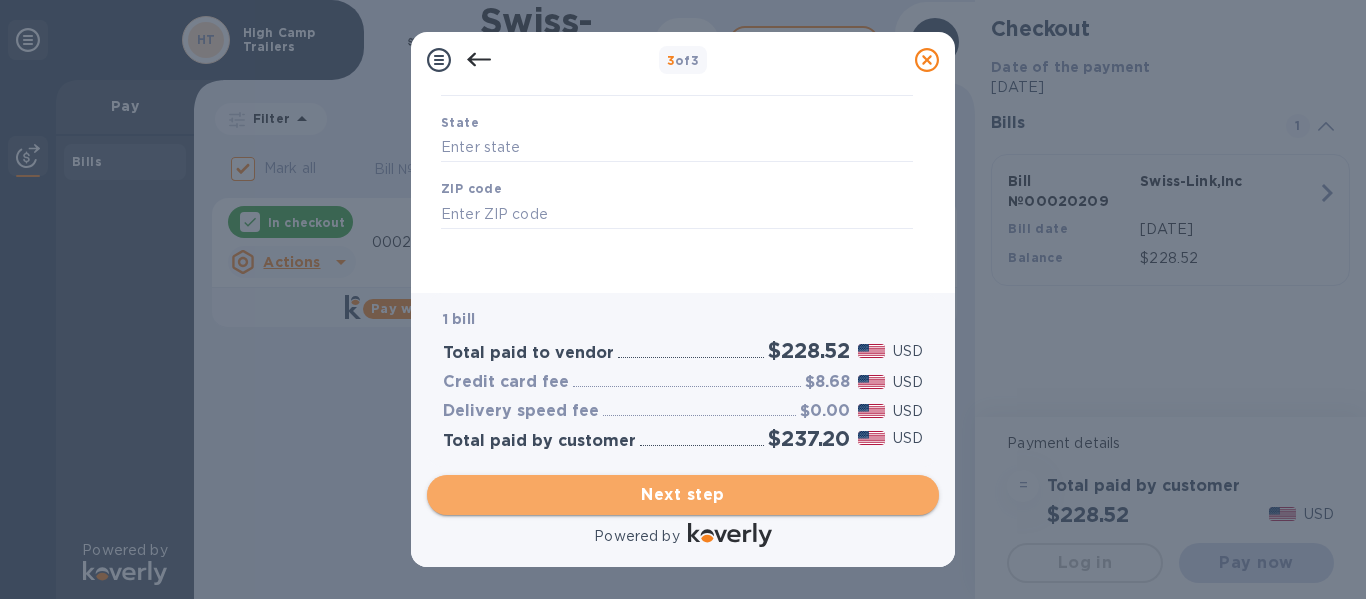 click on "Next step" at bounding box center (683, 495) 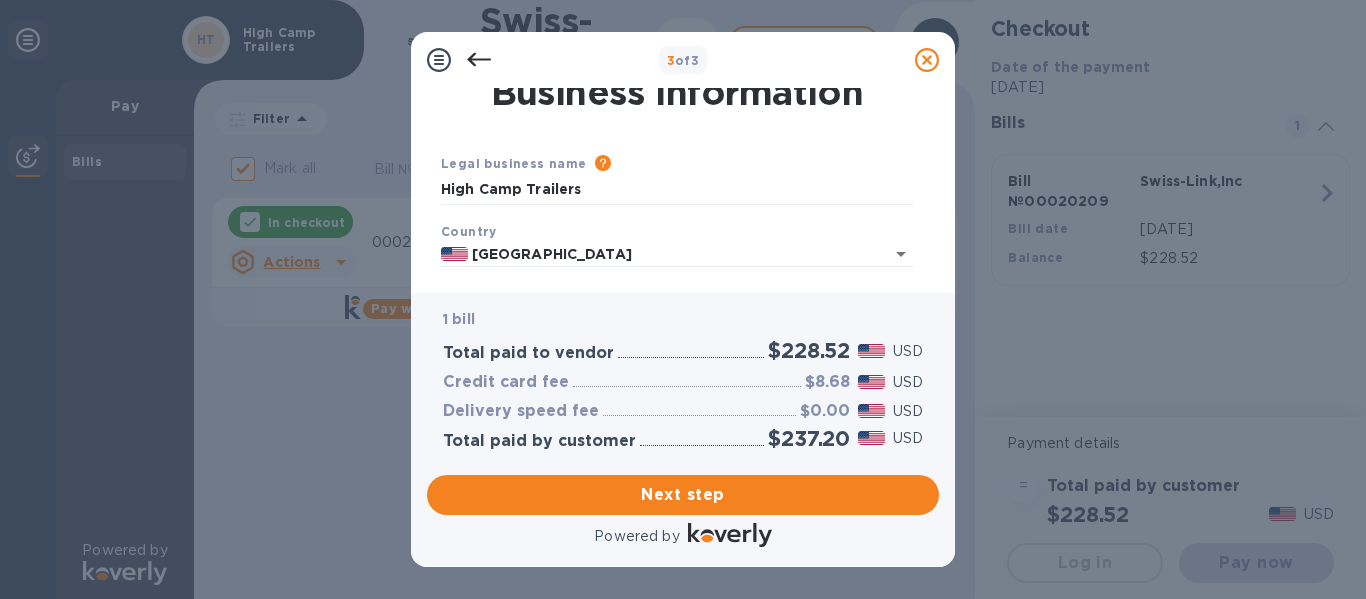 scroll, scrollTop: 0, scrollLeft: 0, axis: both 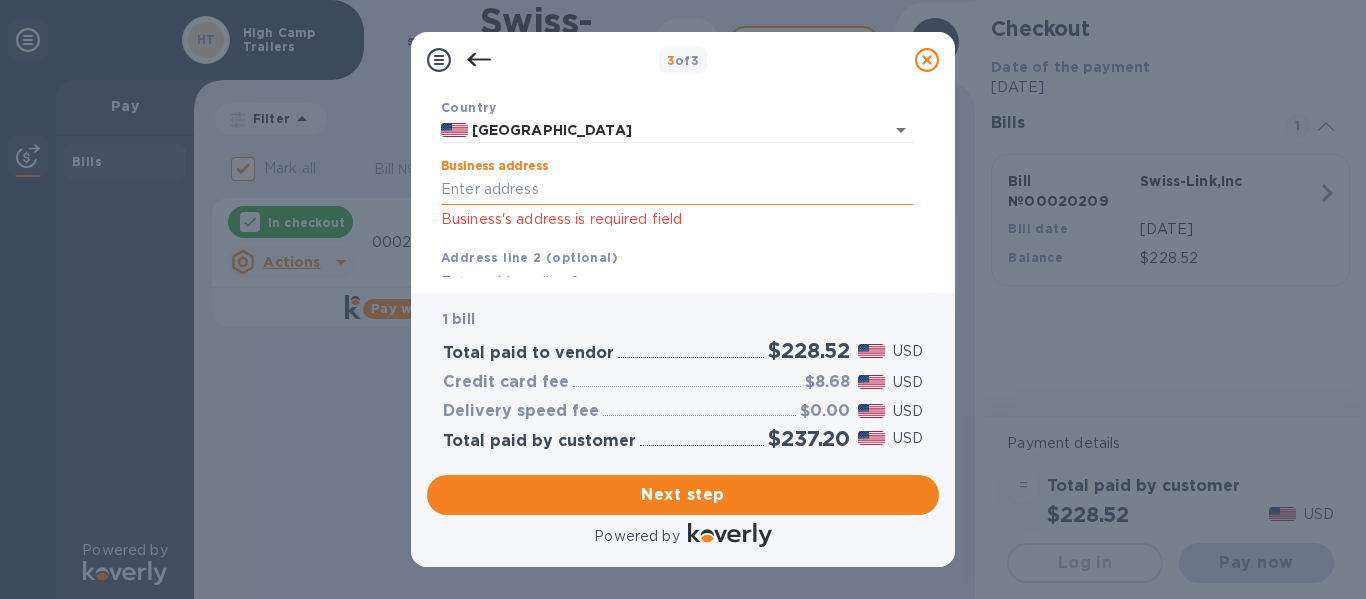 click on "Business address" at bounding box center (677, 190) 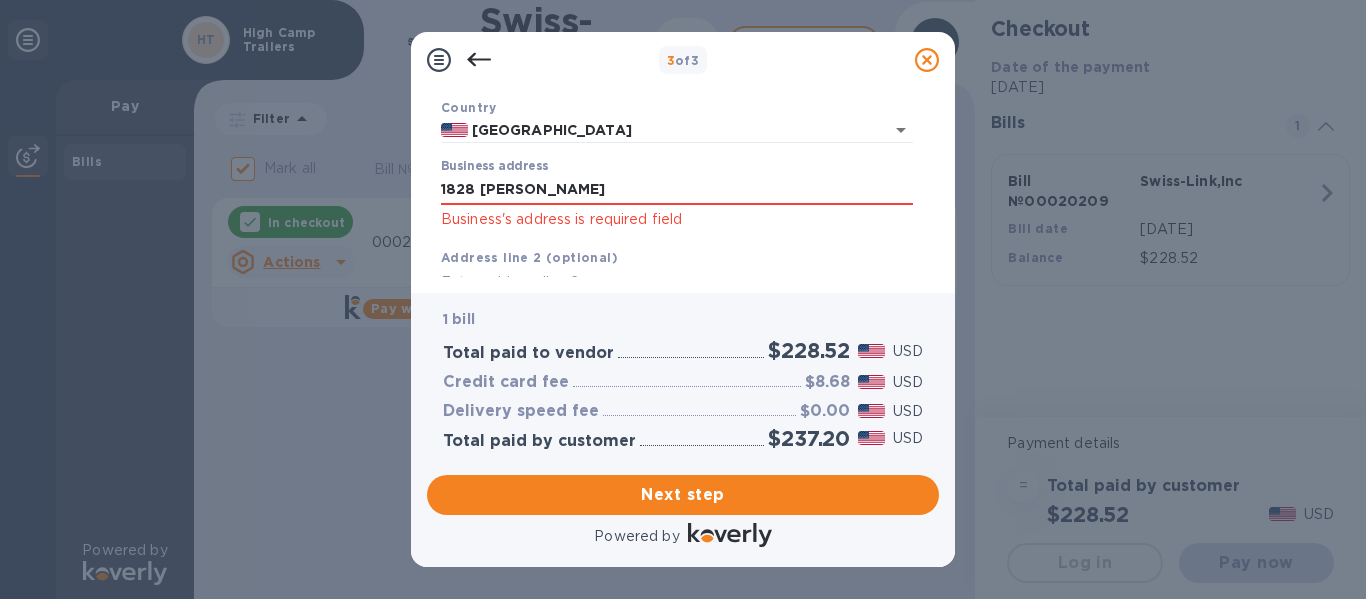 type on "[STREET_ADDRESS]" 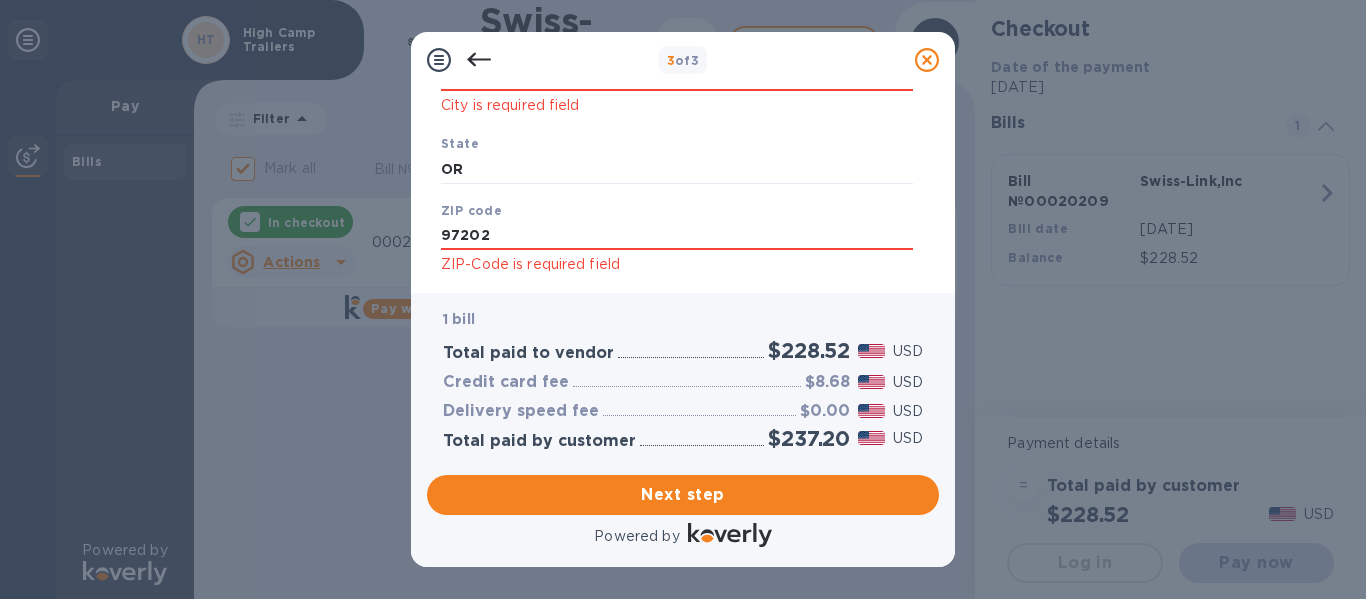 scroll, scrollTop: 458, scrollLeft: 0, axis: vertical 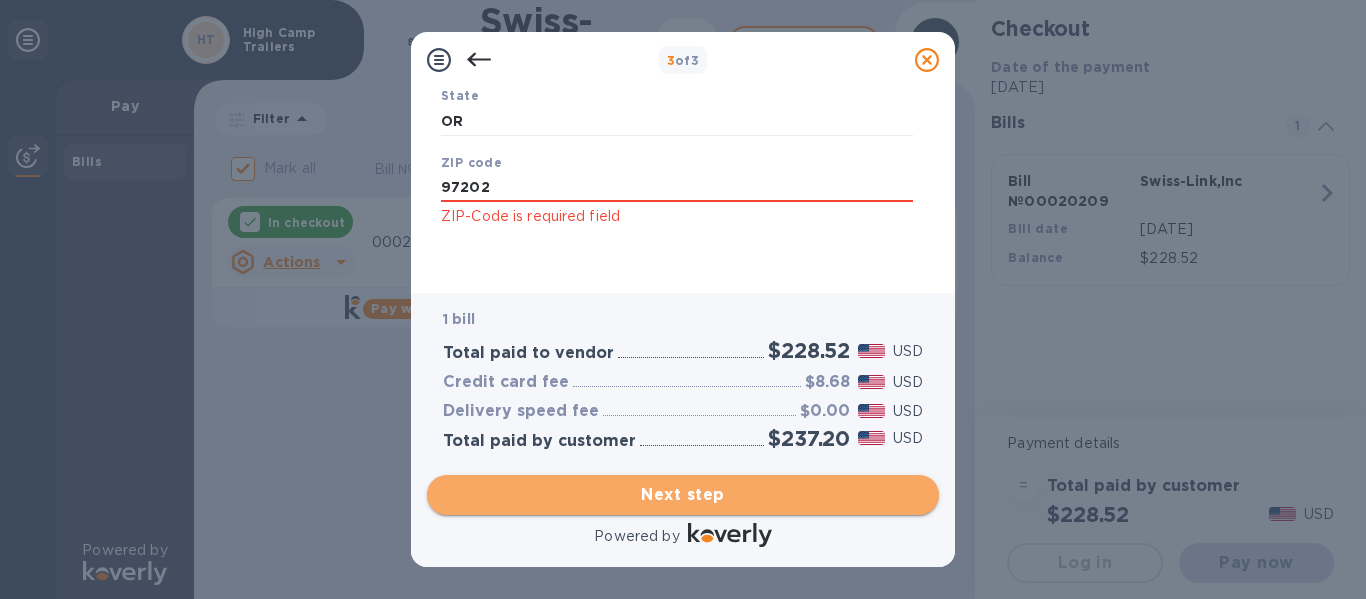 click on "Next step" at bounding box center [683, 495] 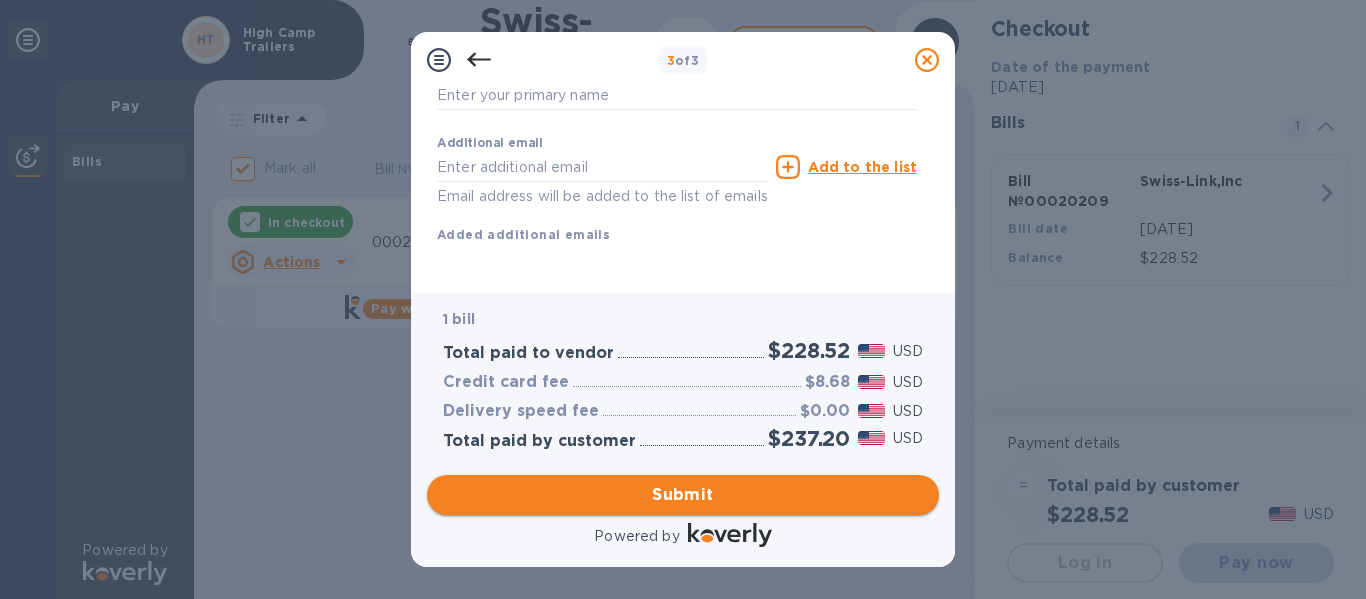 scroll, scrollTop: 379, scrollLeft: 0, axis: vertical 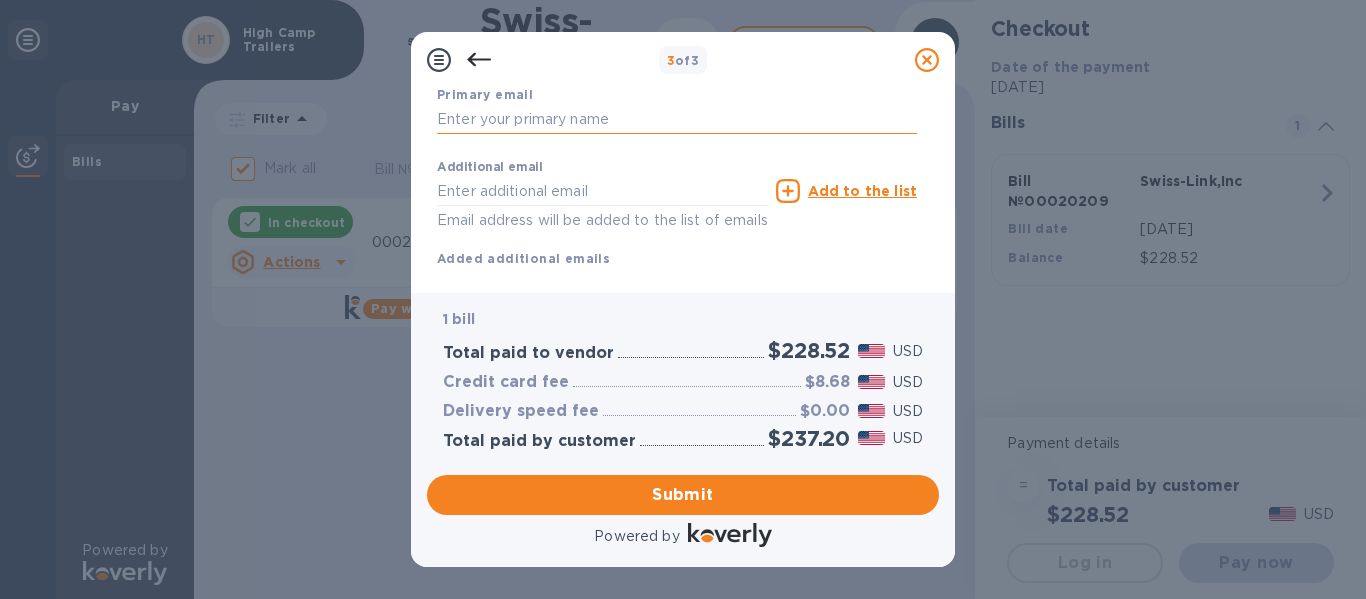 click at bounding box center (677, 120) 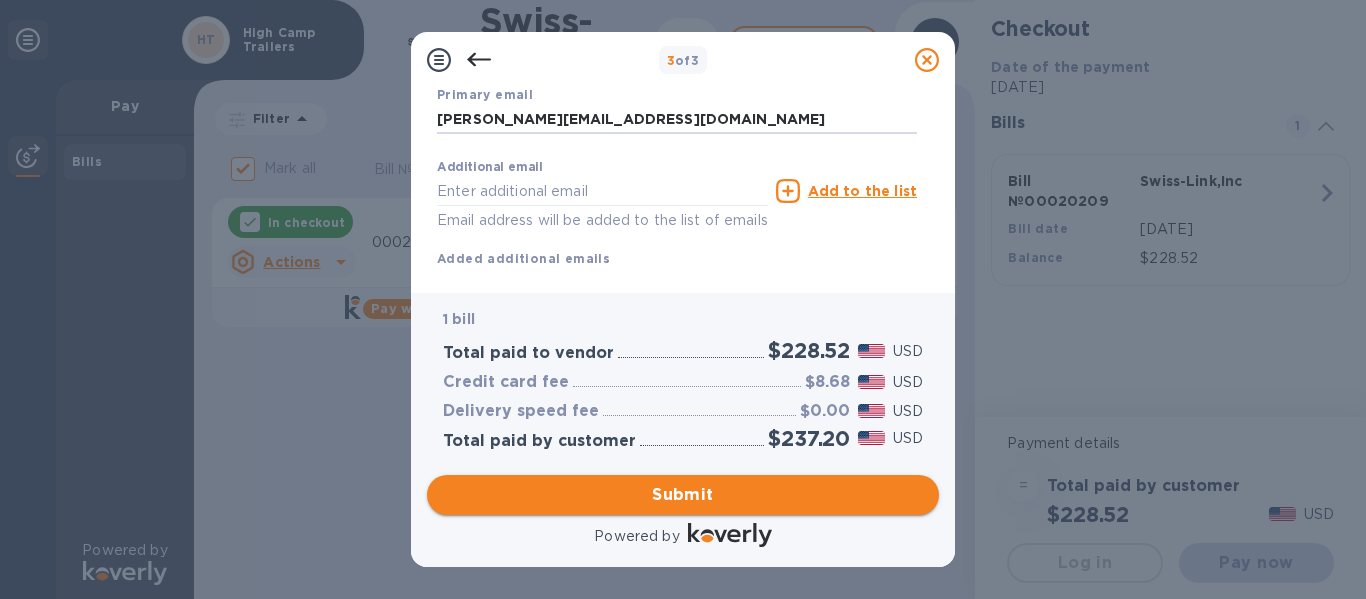 type on "[PERSON_NAME][EMAIL_ADDRESS][DOMAIN_NAME]" 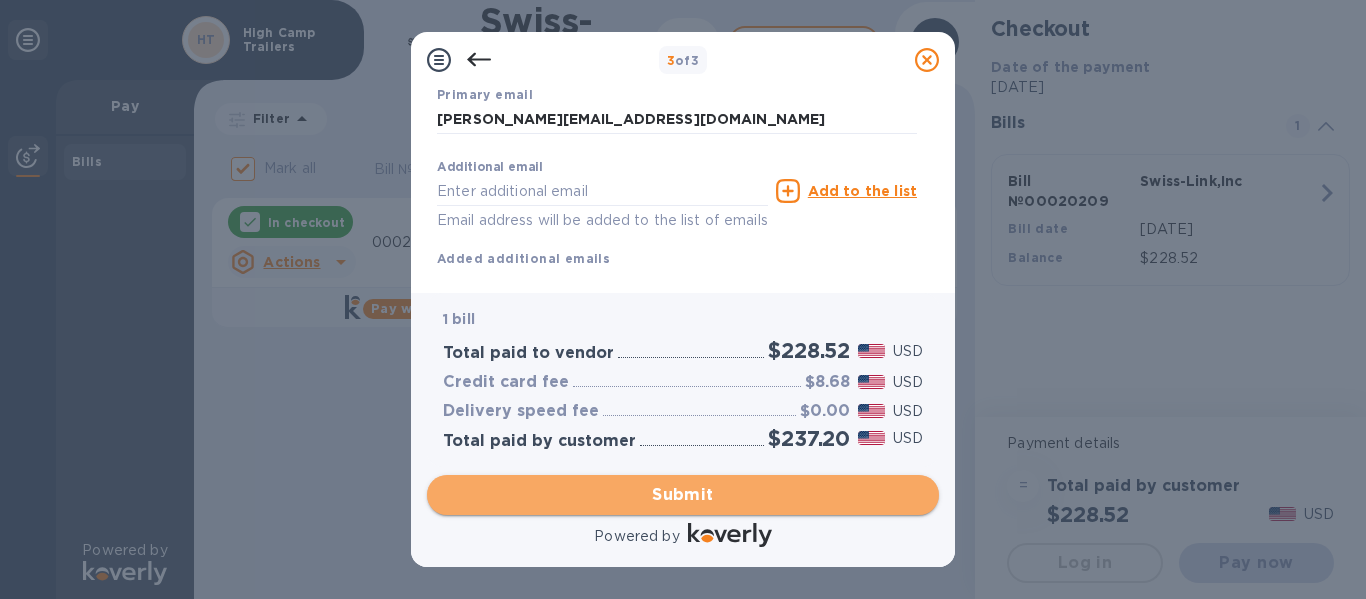click on "Submit" at bounding box center (683, 495) 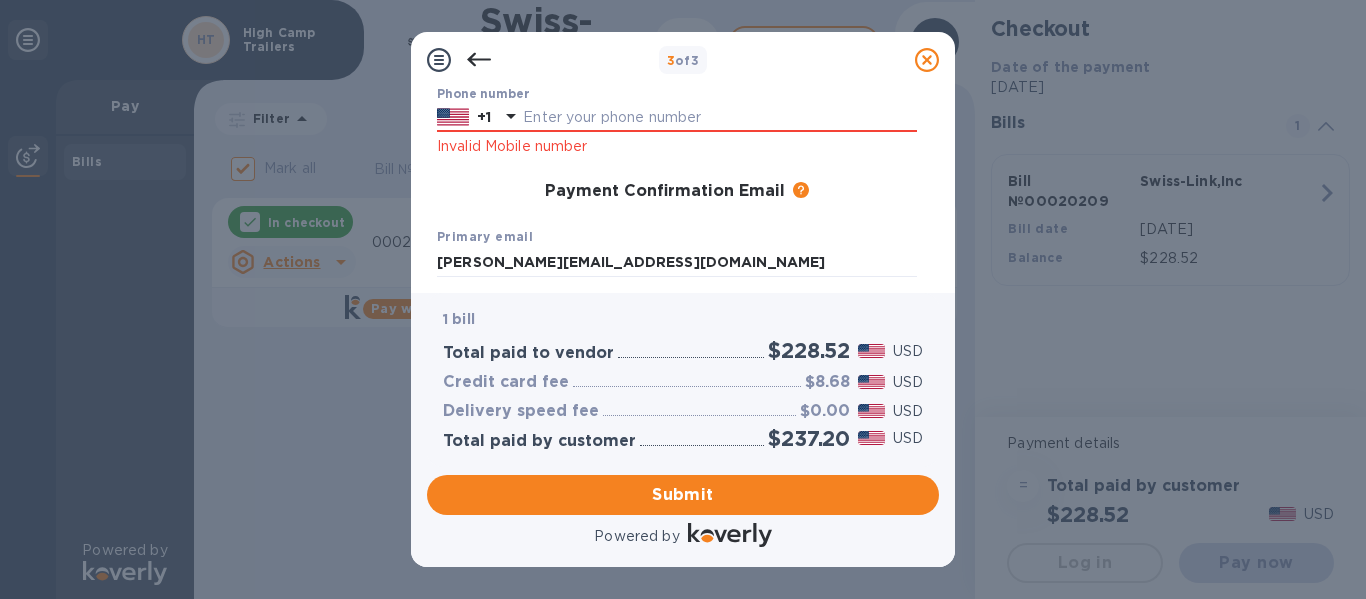 scroll, scrollTop: 259, scrollLeft: 0, axis: vertical 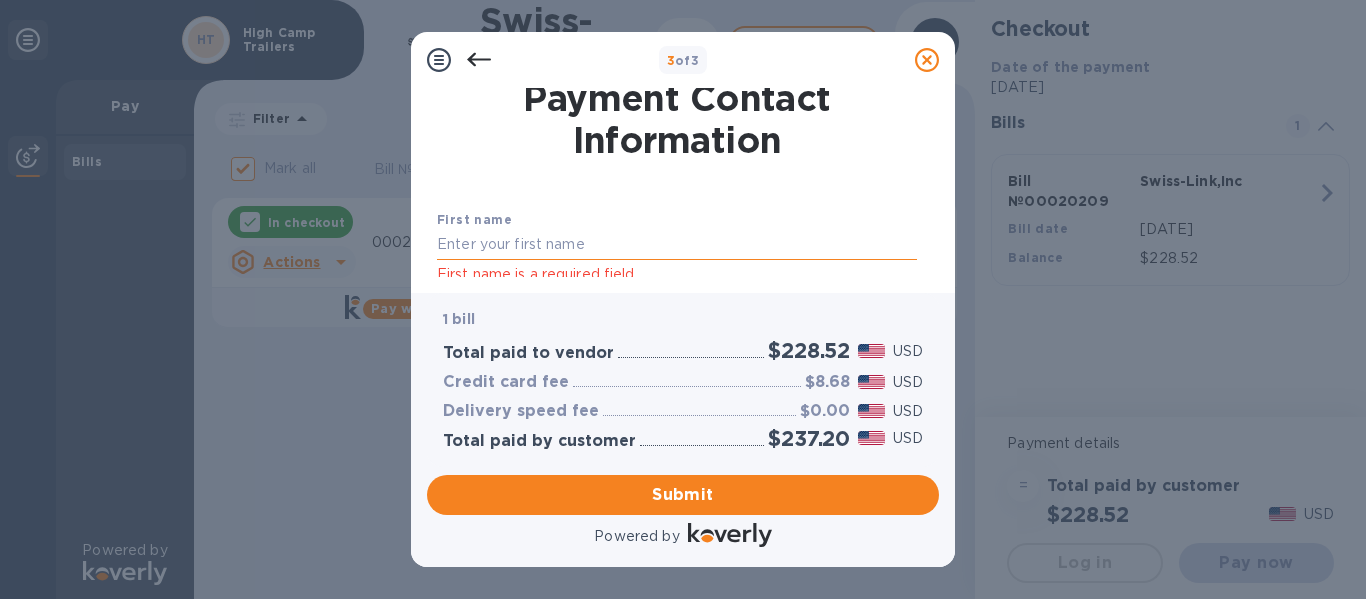 click at bounding box center (677, 245) 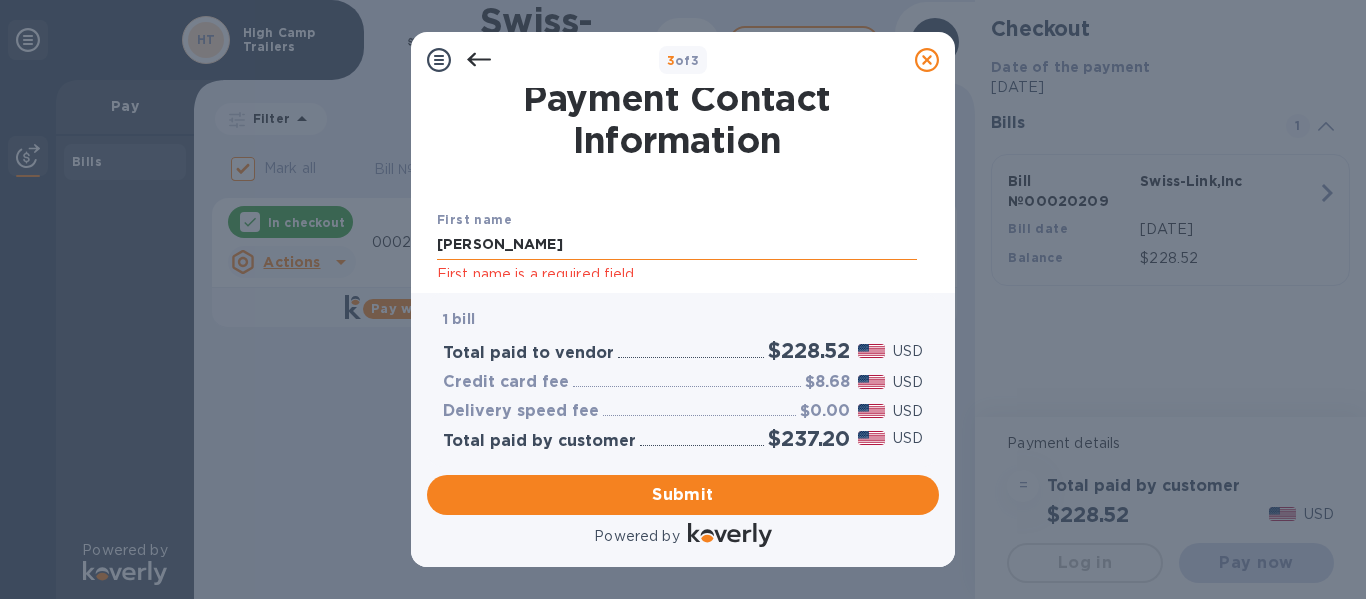 type on "[PERSON_NAME]" 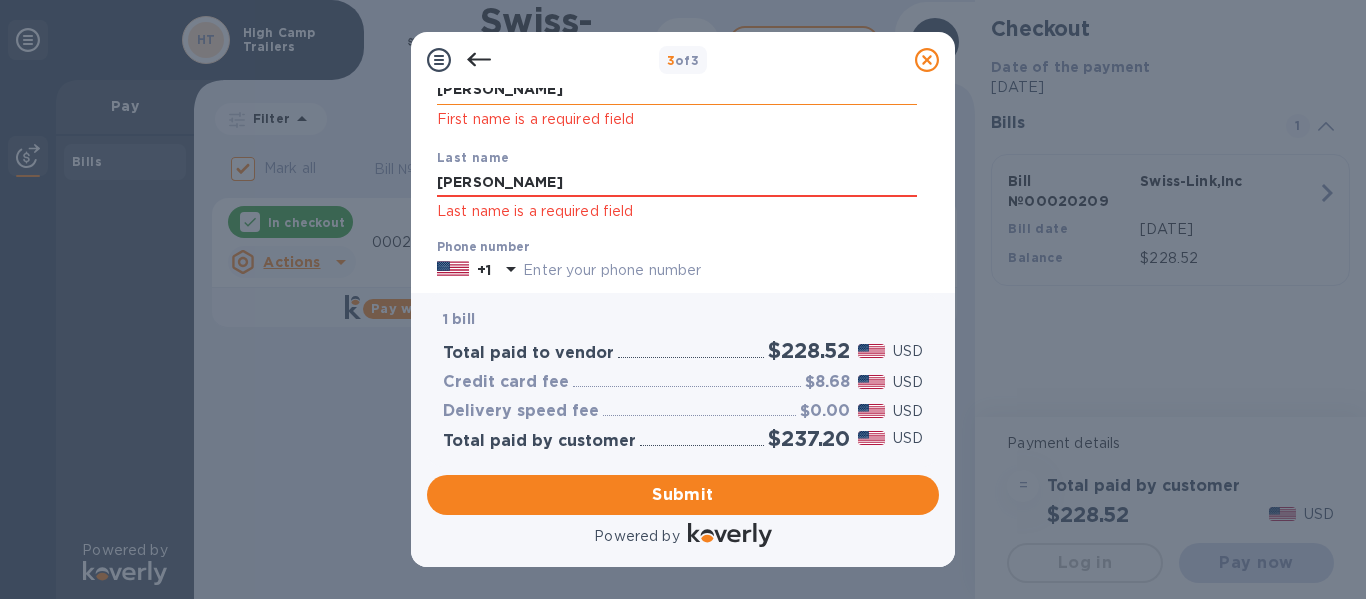 type on "[PERSON_NAME]" 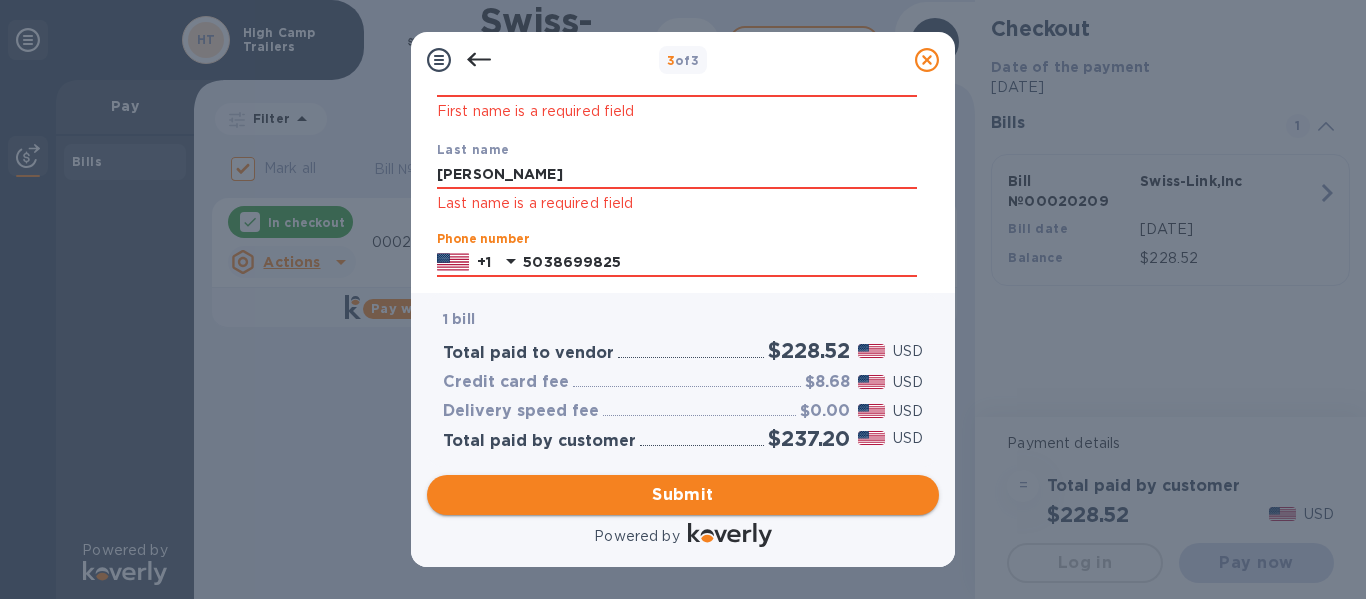 type on "5038699825" 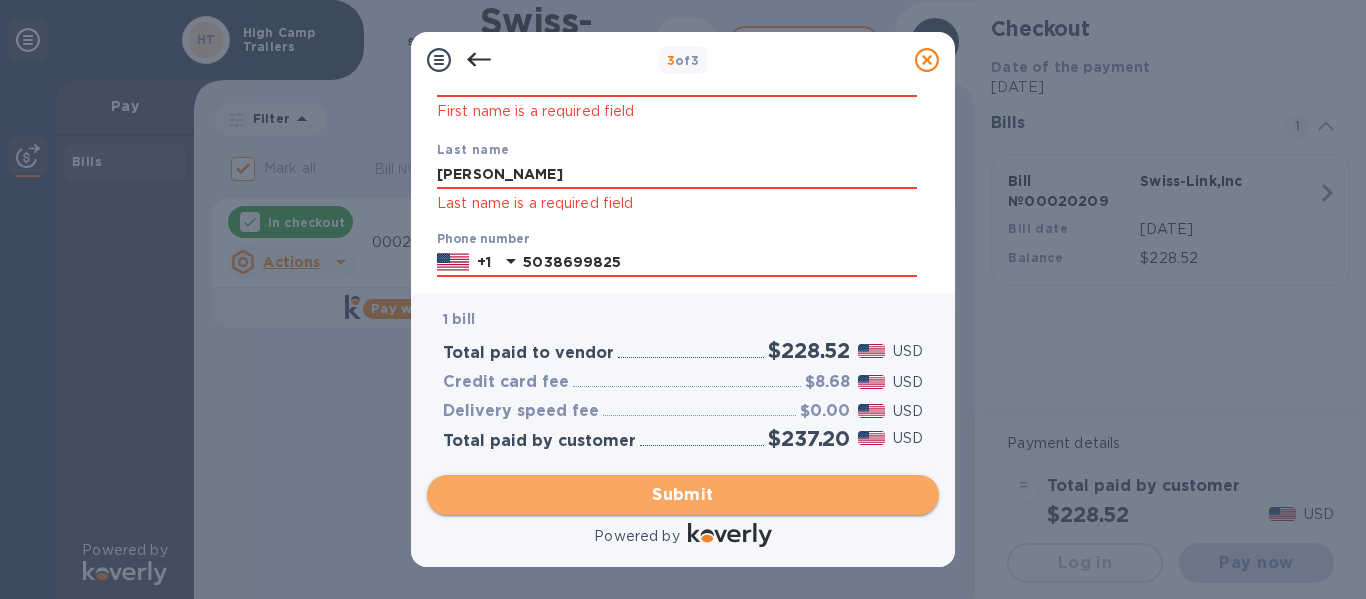 click on "Submit" at bounding box center [683, 495] 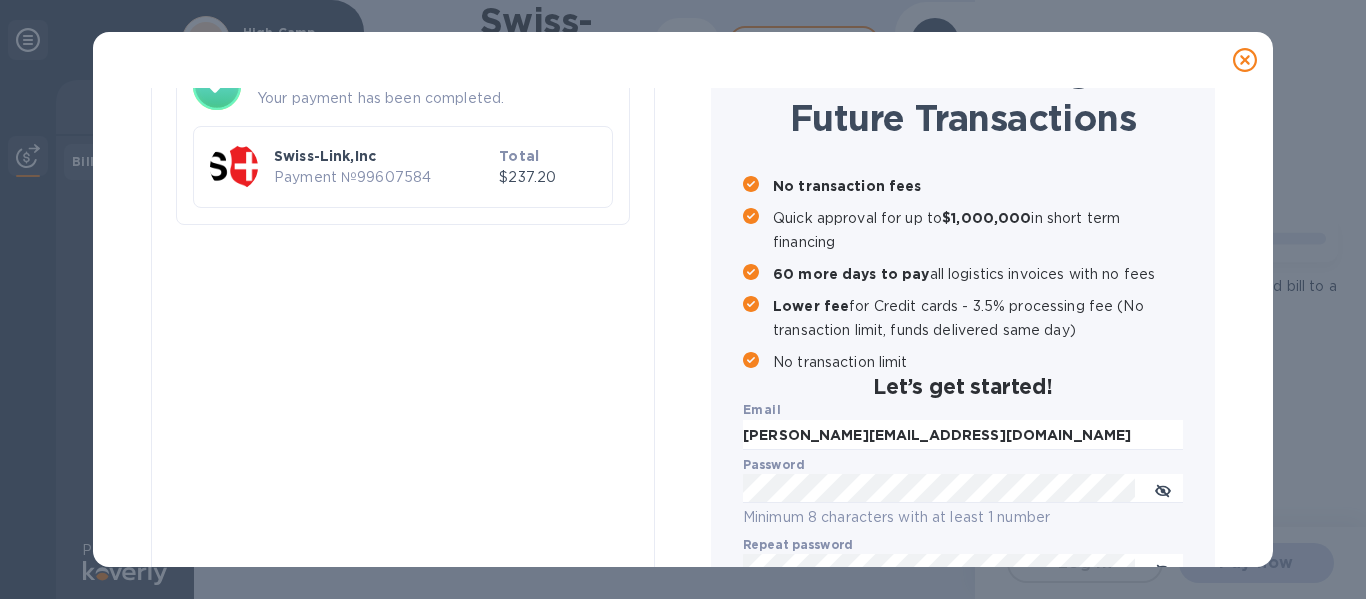 checkbox on "false" 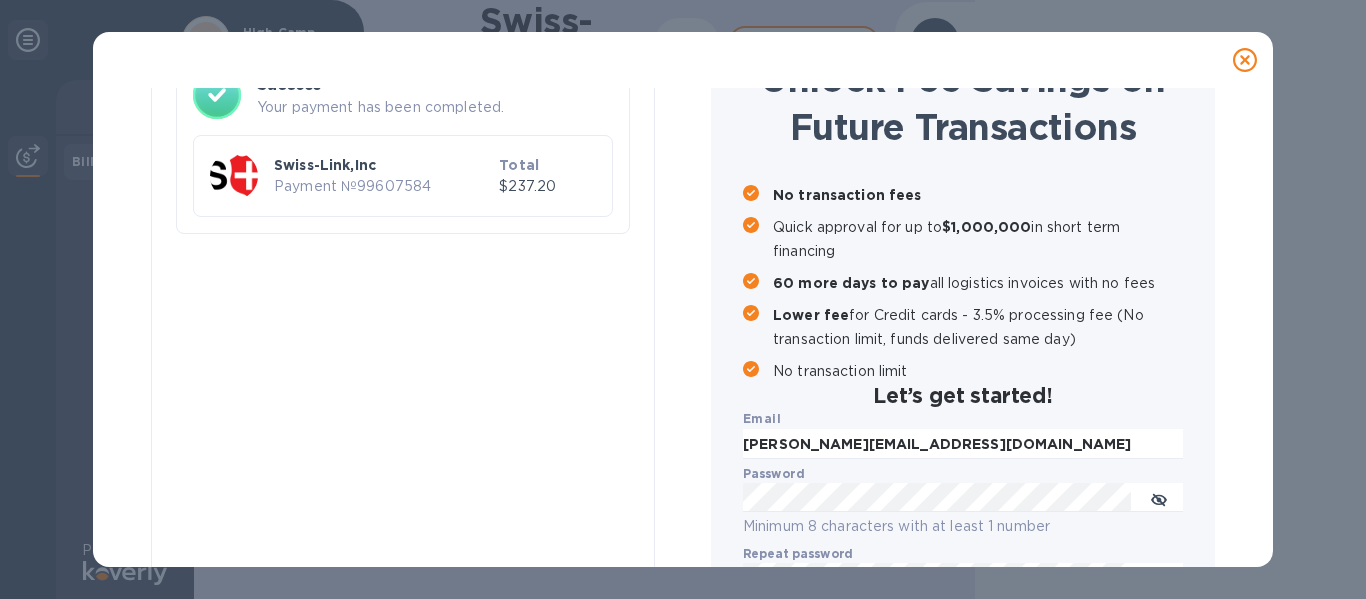 scroll, scrollTop: 57, scrollLeft: 0, axis: vertical 